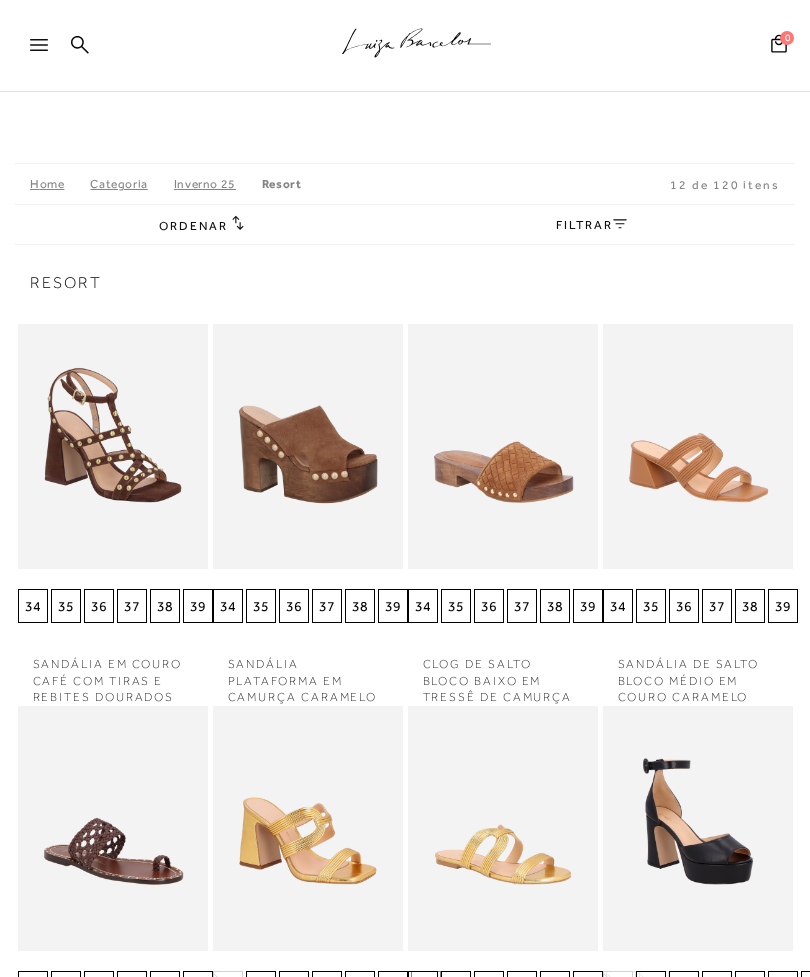 scroll, scrollTop: 23, scrollLeft: 0, axis: vertical 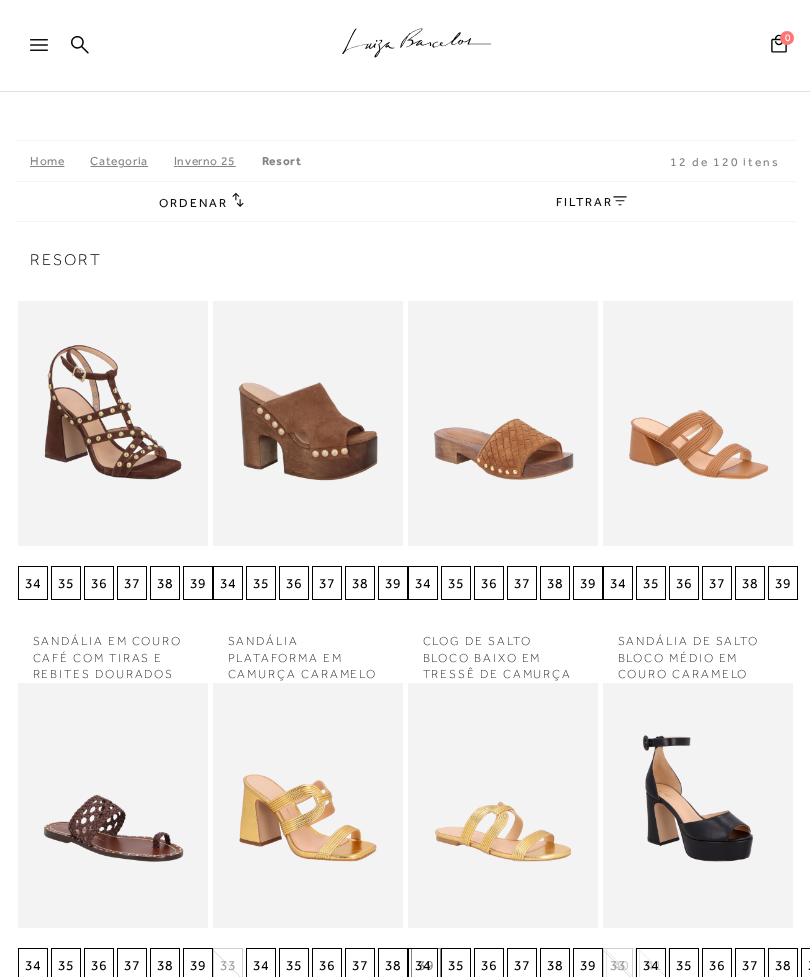 click at bounding box center (48, 51) 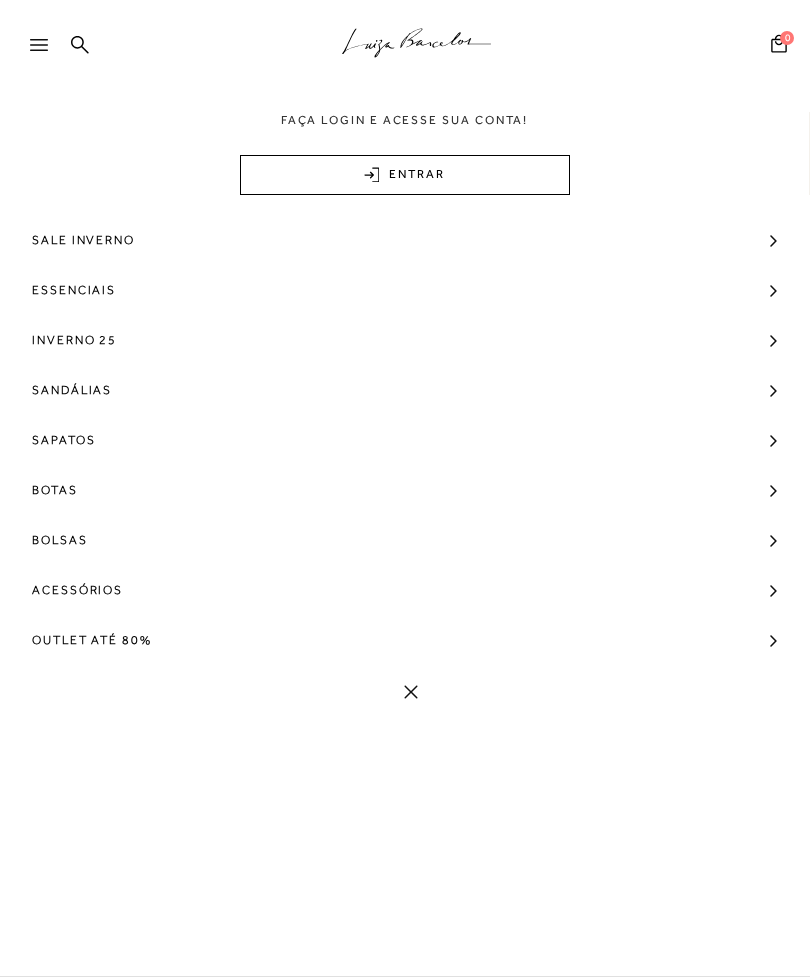click on "Outlet até 80%" at bounding box center (92, 640) 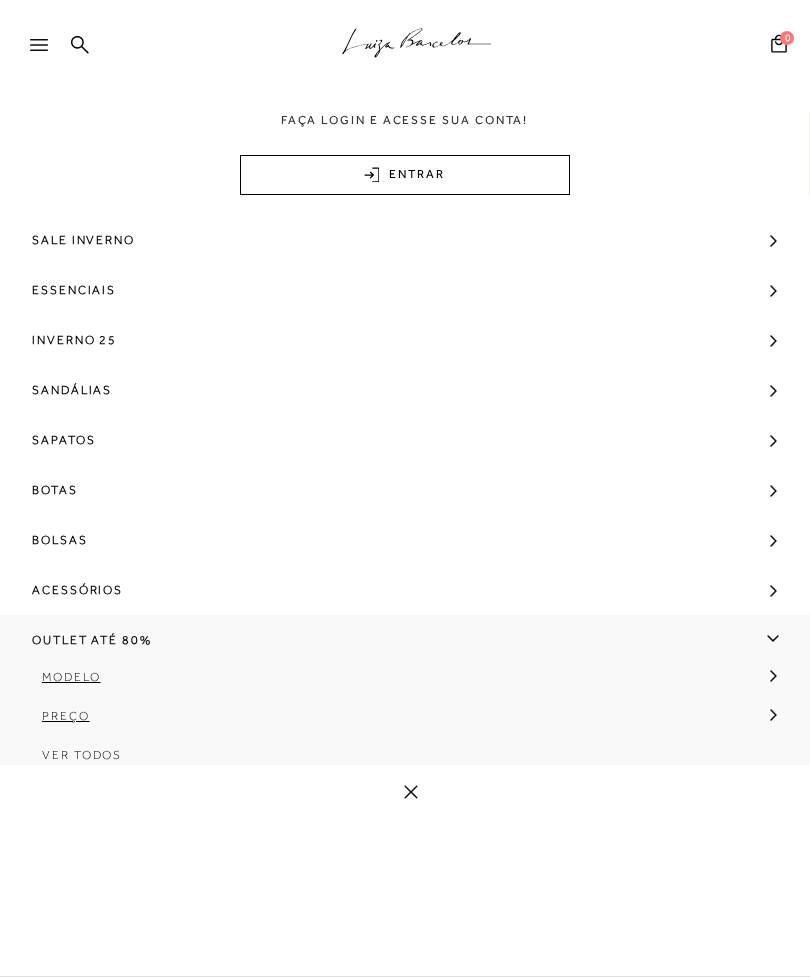 click on "Ver Todos" at bounding box center (82, 755) 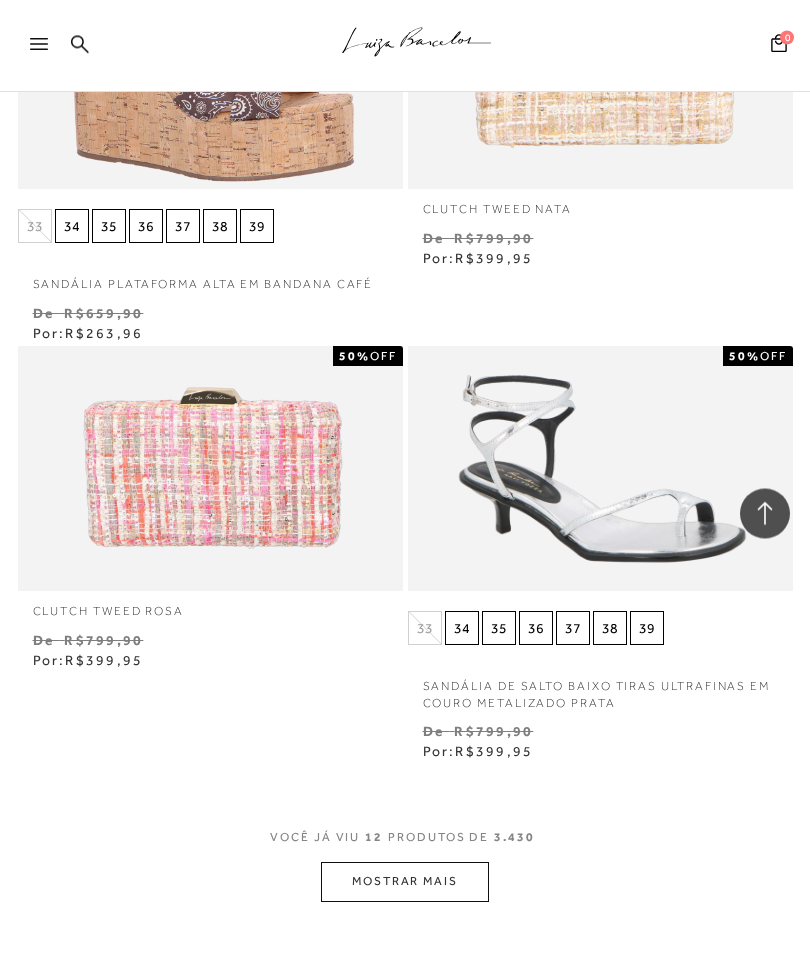 scroll, scrollTop: 1988, scrollLeft: 0, axis: vertical 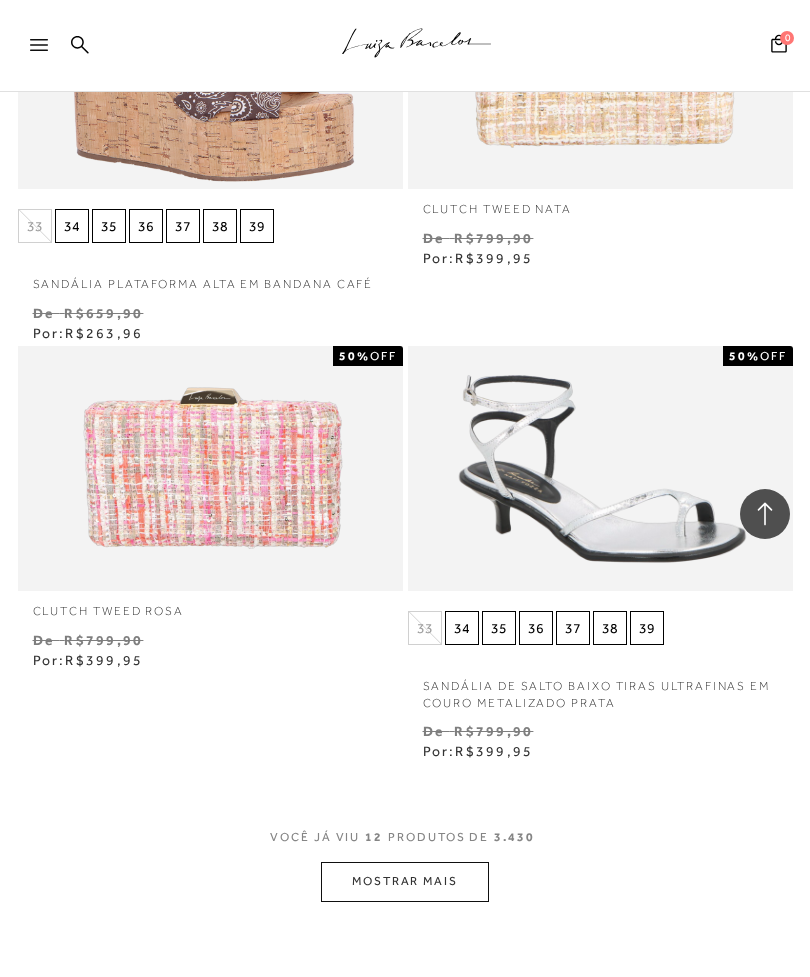click on "MOSTRAR MAIS" at bounding box center [405, 881] 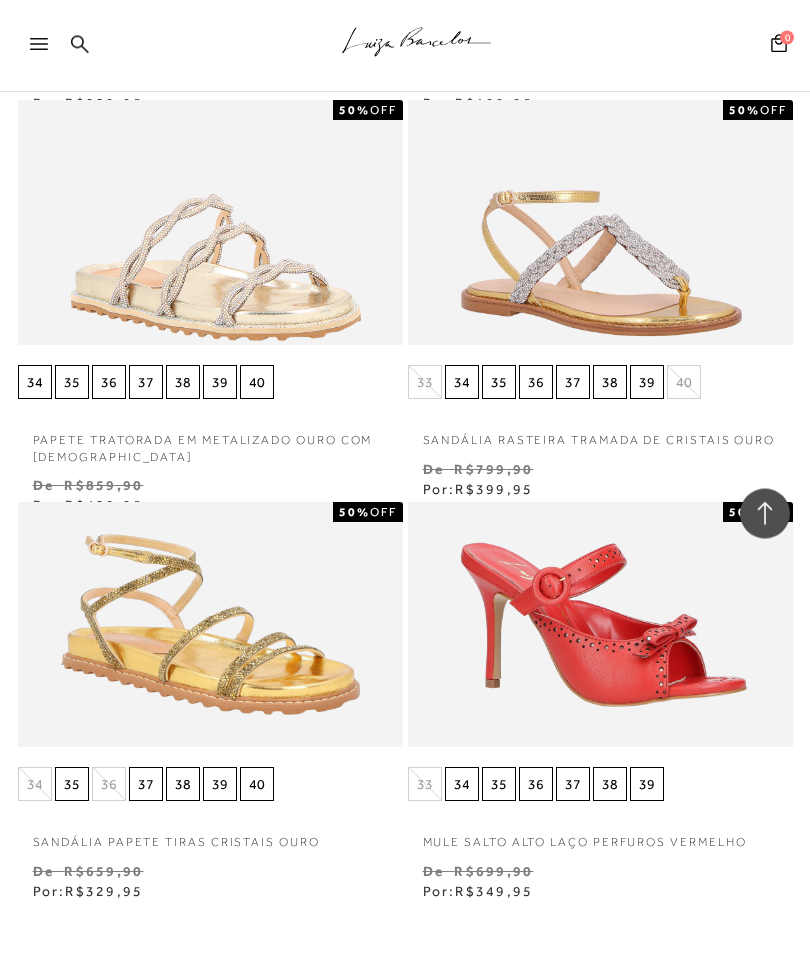 scroll, scrollTop: 4245, scrollLeft: 0, axis: vertical 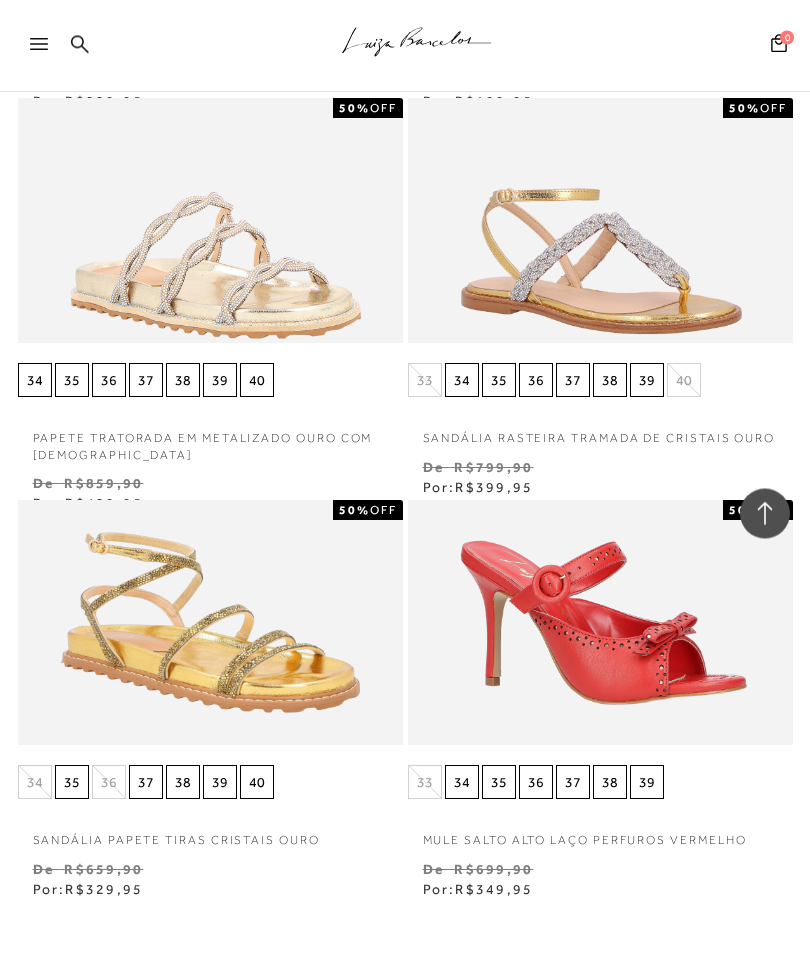 click at bounding box center [210, 624] 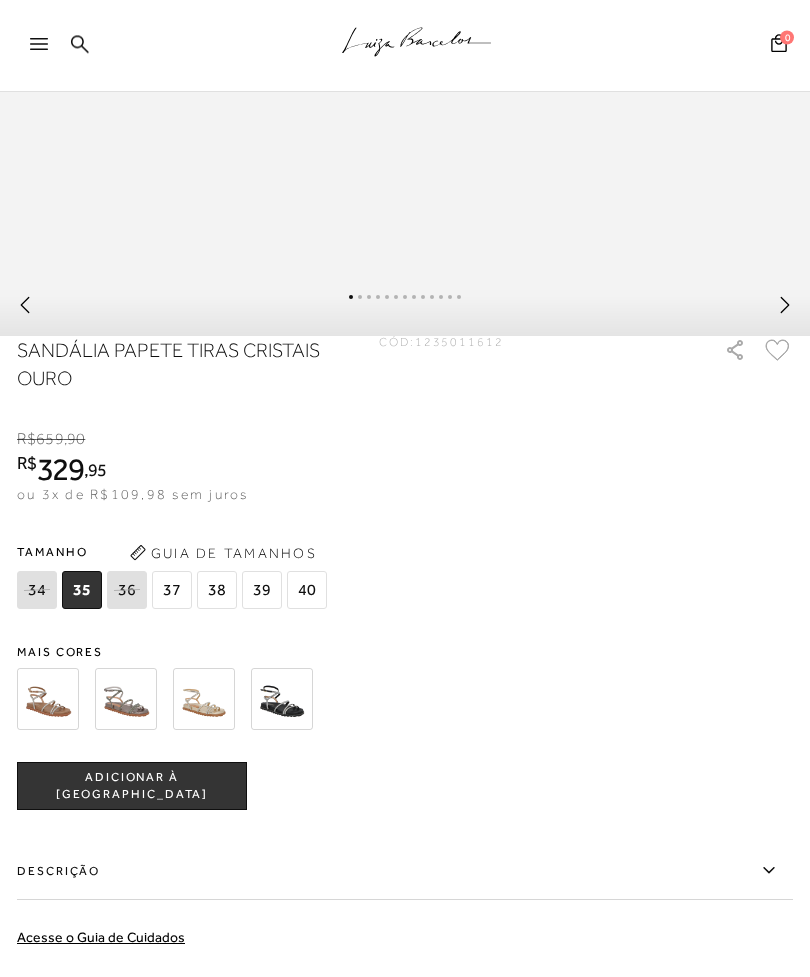 scroll, scrollTop: 1088, scrollLeft: 0, axis: vertical 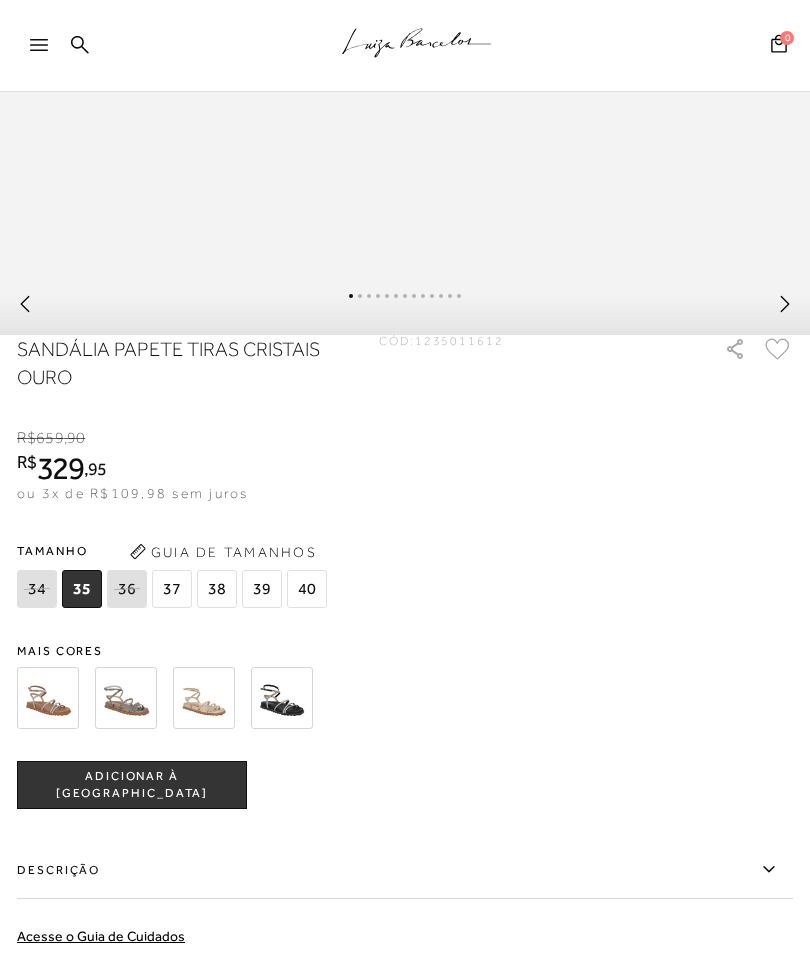 click on "37" at bounding box center [172, 589] 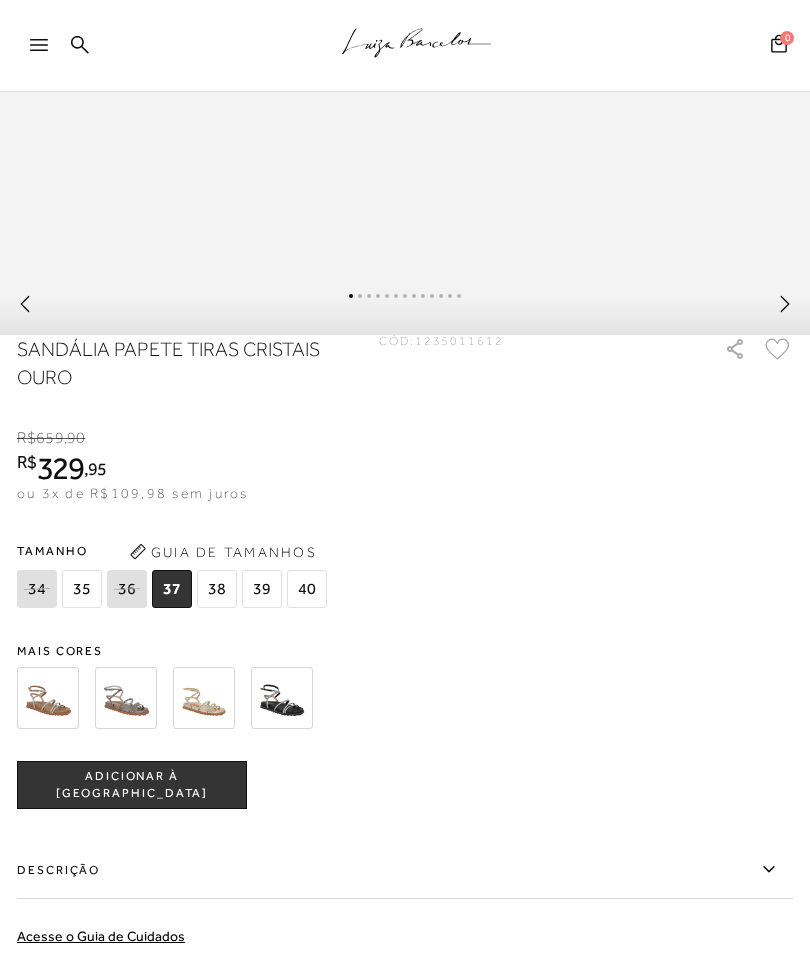 click on "ADICIONAR À [GEOGRAPHIC_DATA]" at bounding box center [132, 785] 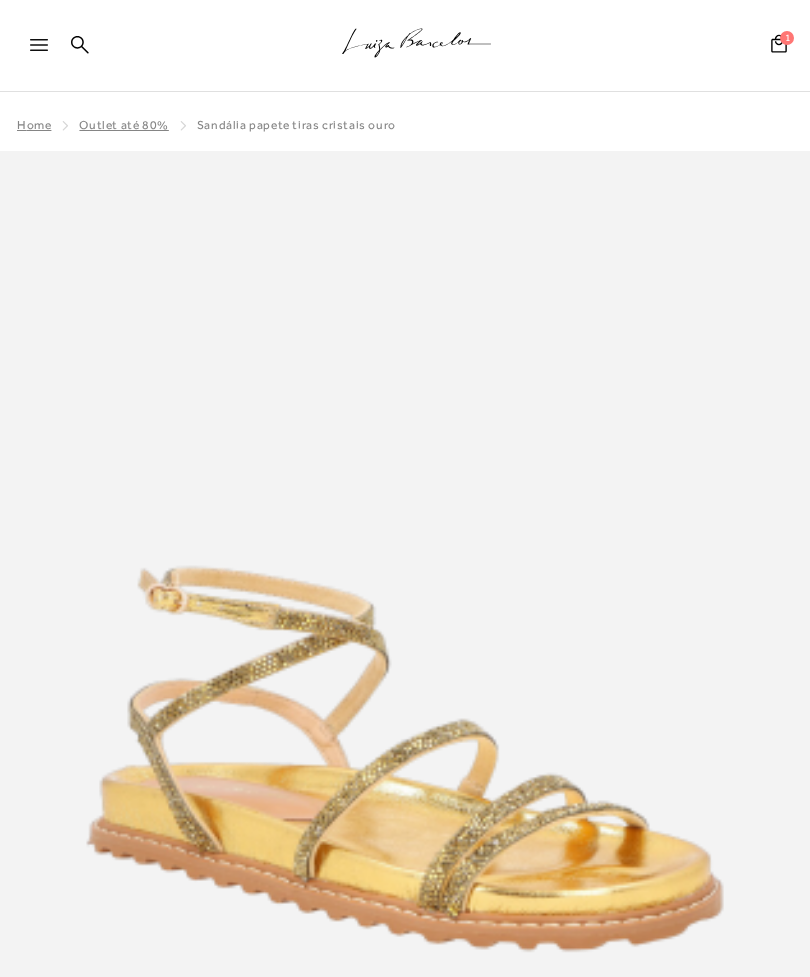 scroll, scrollTop: 0, scrollLeft: 0, axis: both 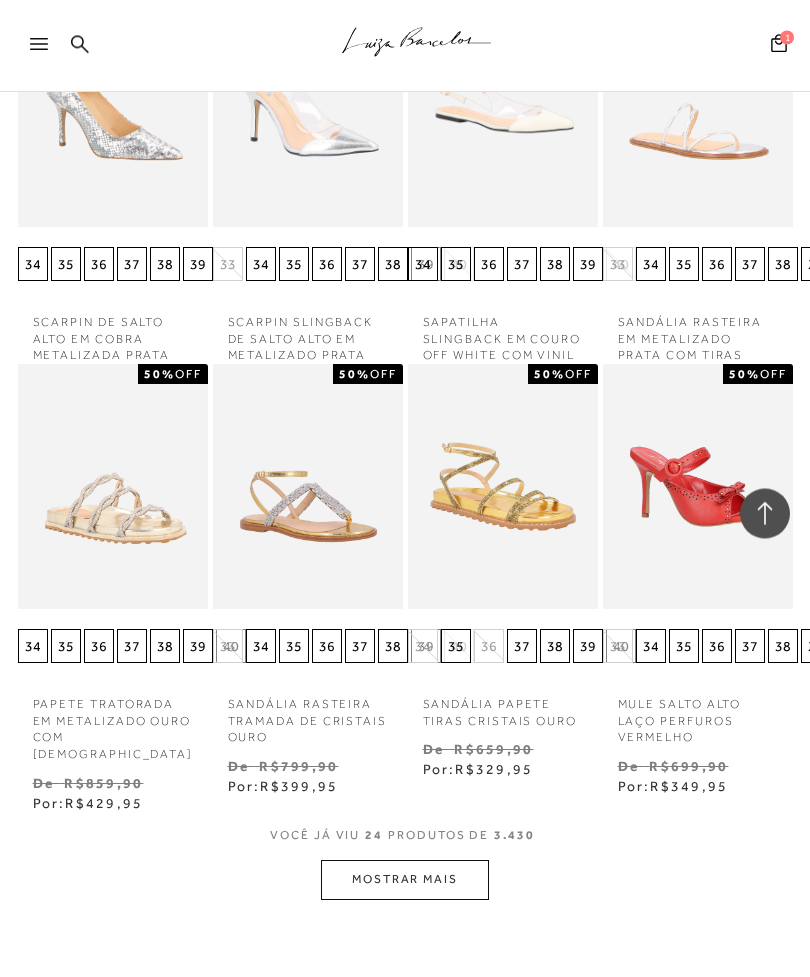 click on "37" at bounding box center (132, 647) 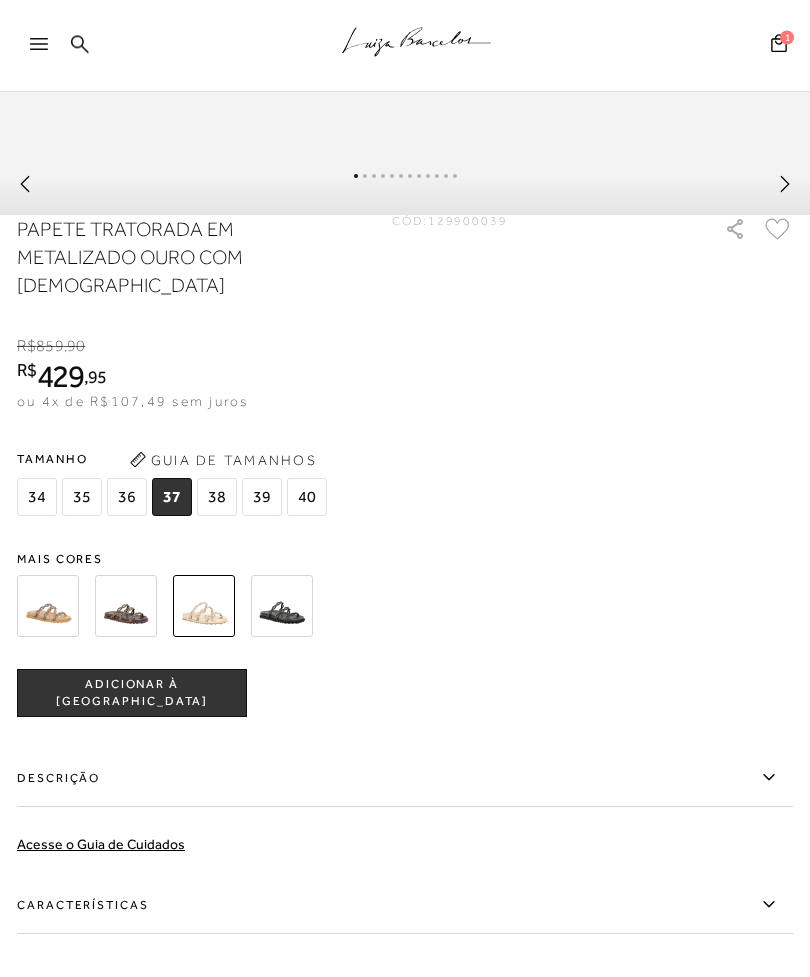 scroll, scrollTop: 1208, scrollLeft: 0, axis: vertical 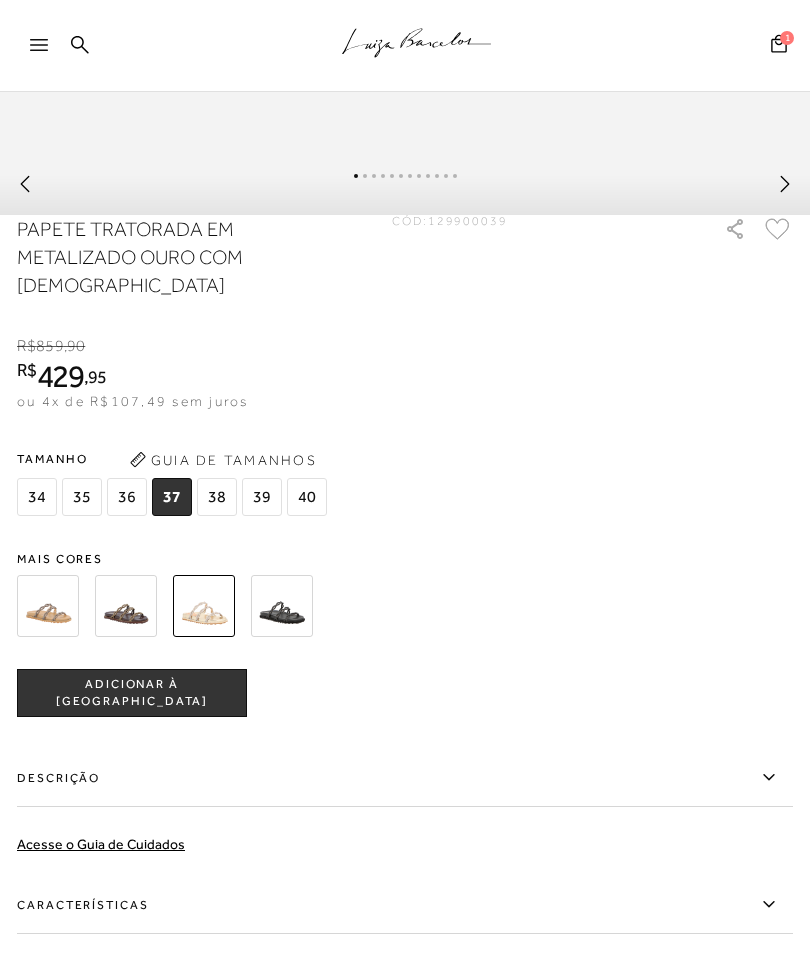click on "ADICIONAR À [GEOGRAPHIC_DATA]" at bounding box center [132, 693] 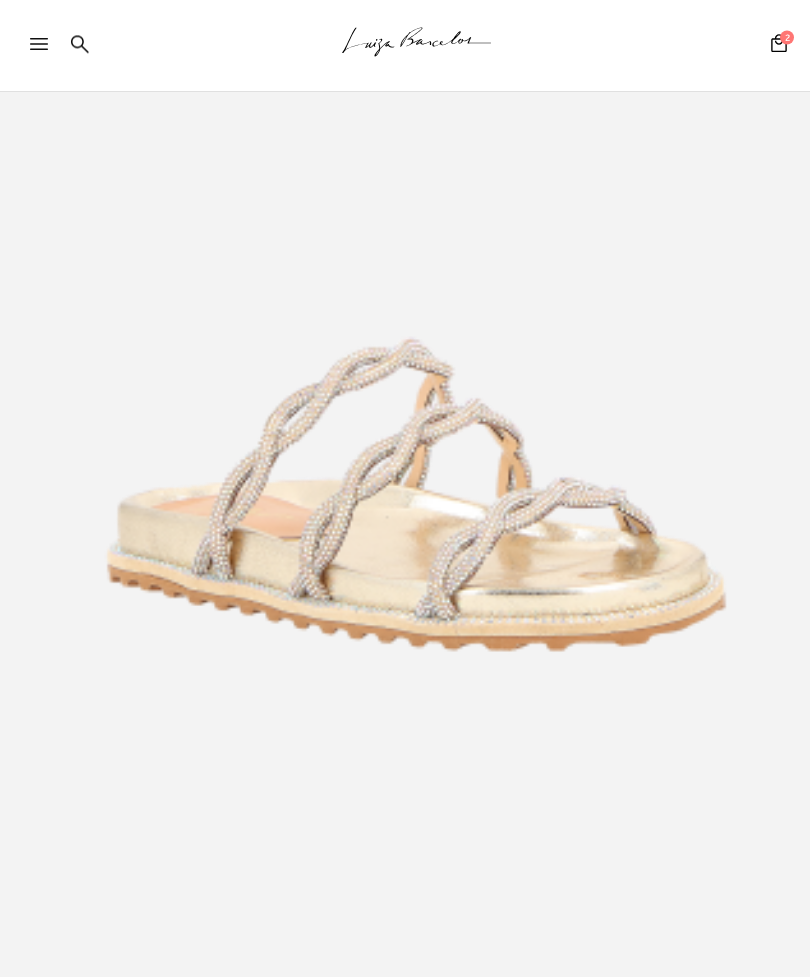 scroll, scrollTop: 354, scrollLeft: 0, axis: vertical 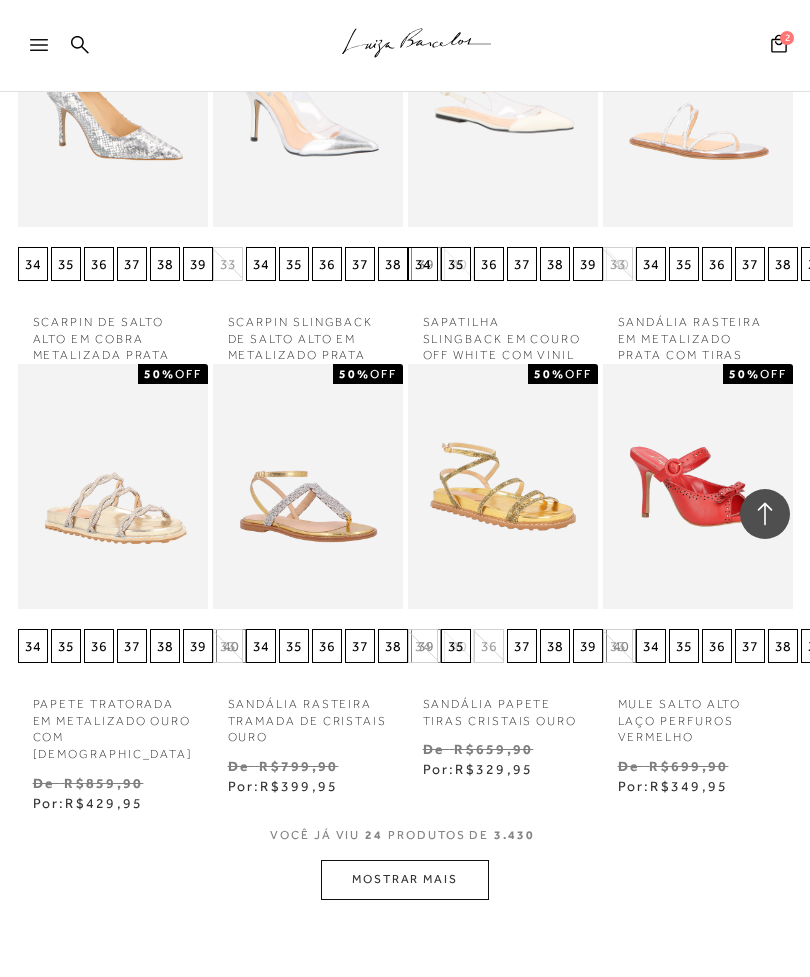 click on "37" at bounding box center (360, 646) 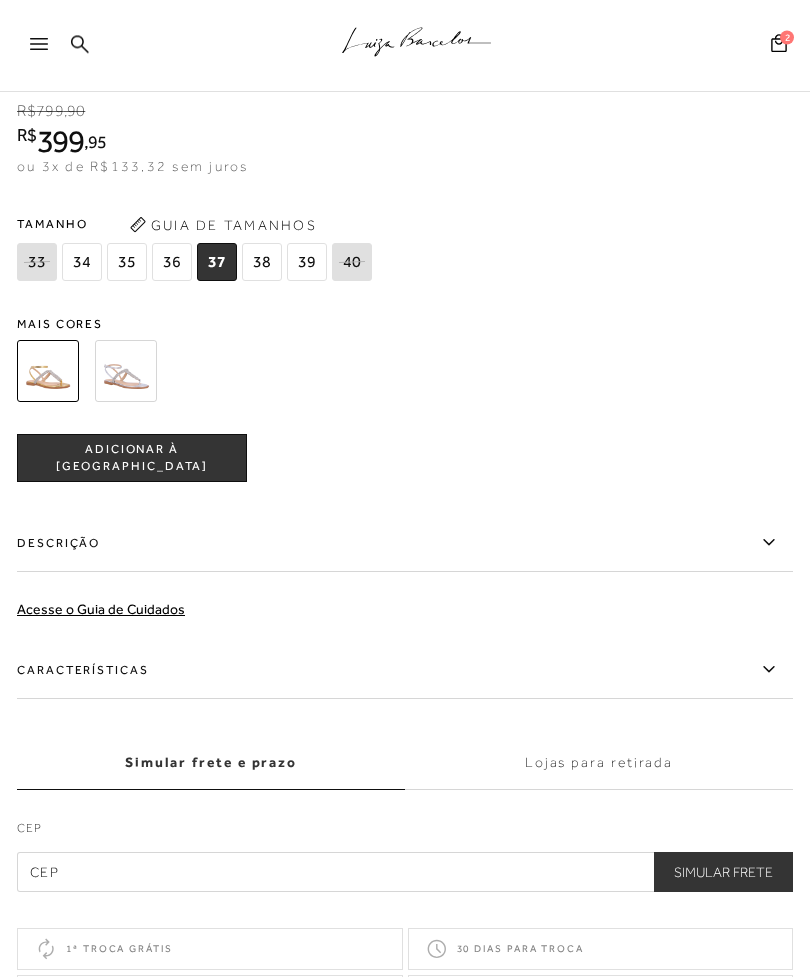 scroll, scrollTop: 1418, scrollLeft: 0, axis: vertical 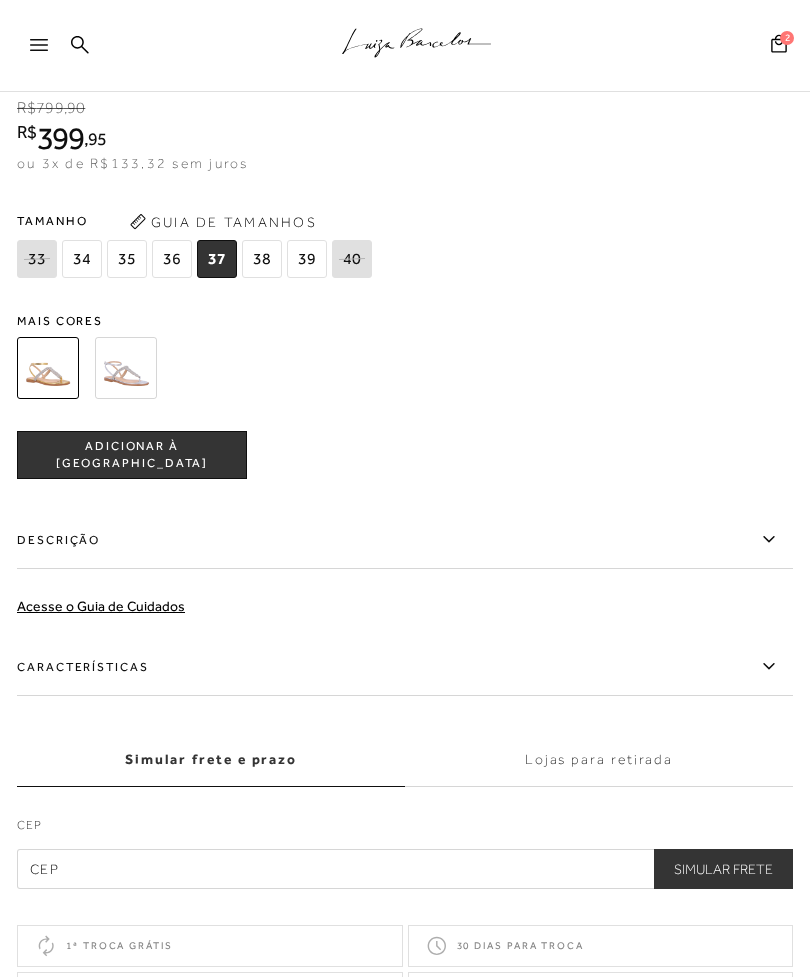 click on "ADICIONAR À [GEOGRAPHIC_DATA]" at bounding box center (132, 455) 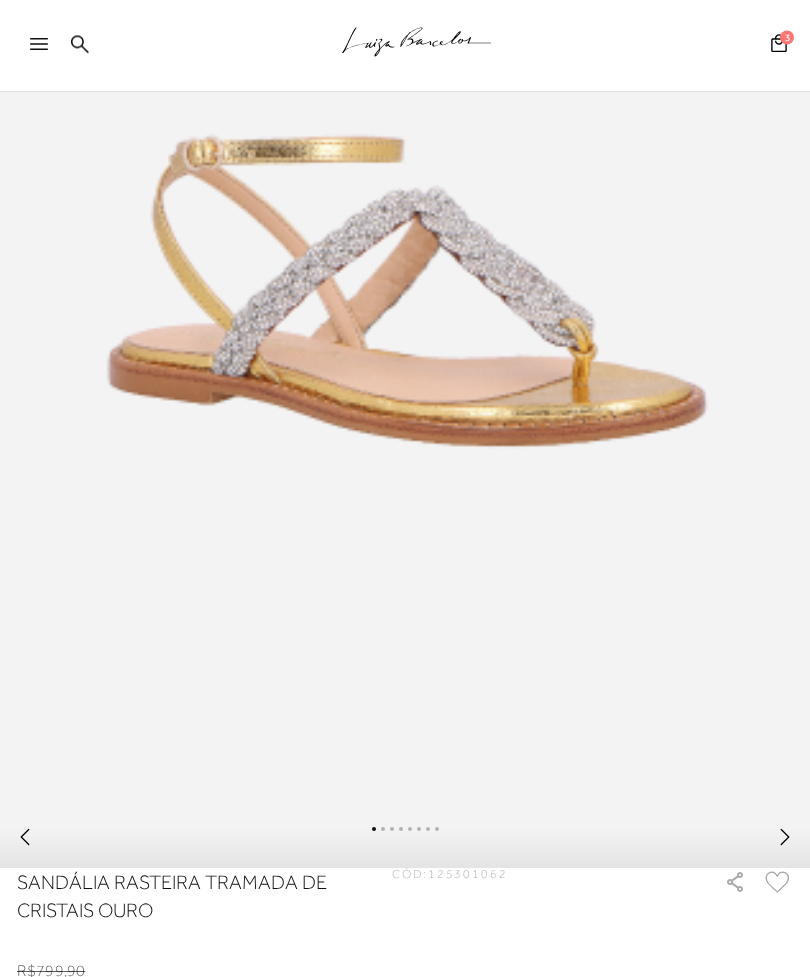 scroll, scrollTop: 551, scrollLeft: 0, axis: vertical 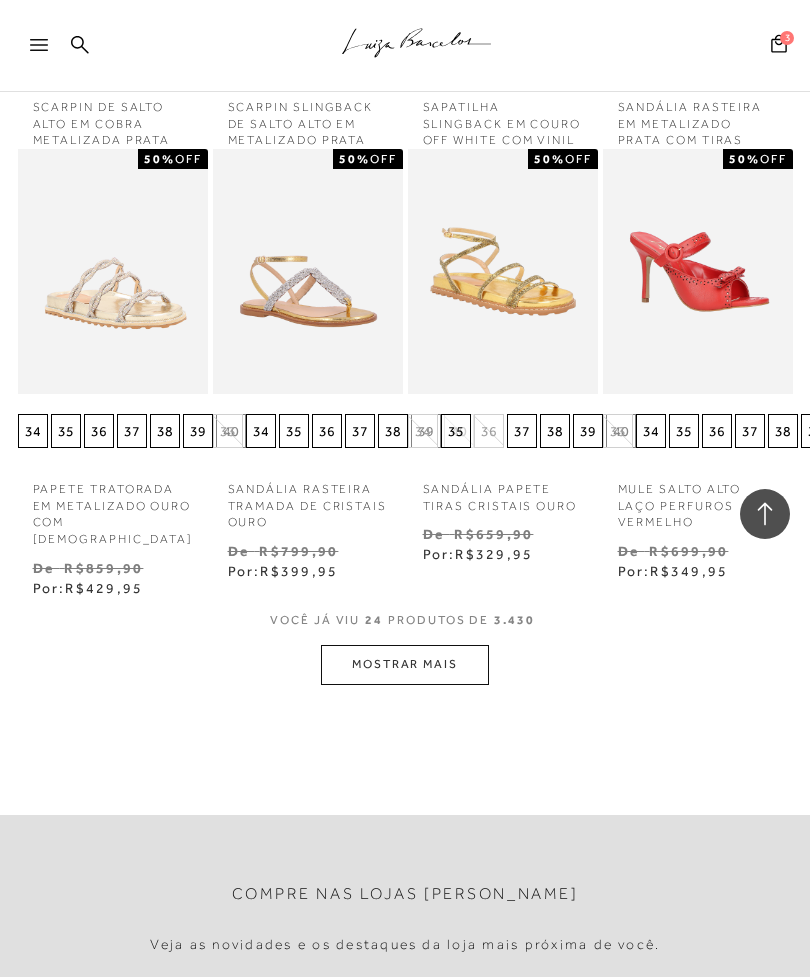 click on "MOSTRAR MAIS" at bounding box center (405, 664) 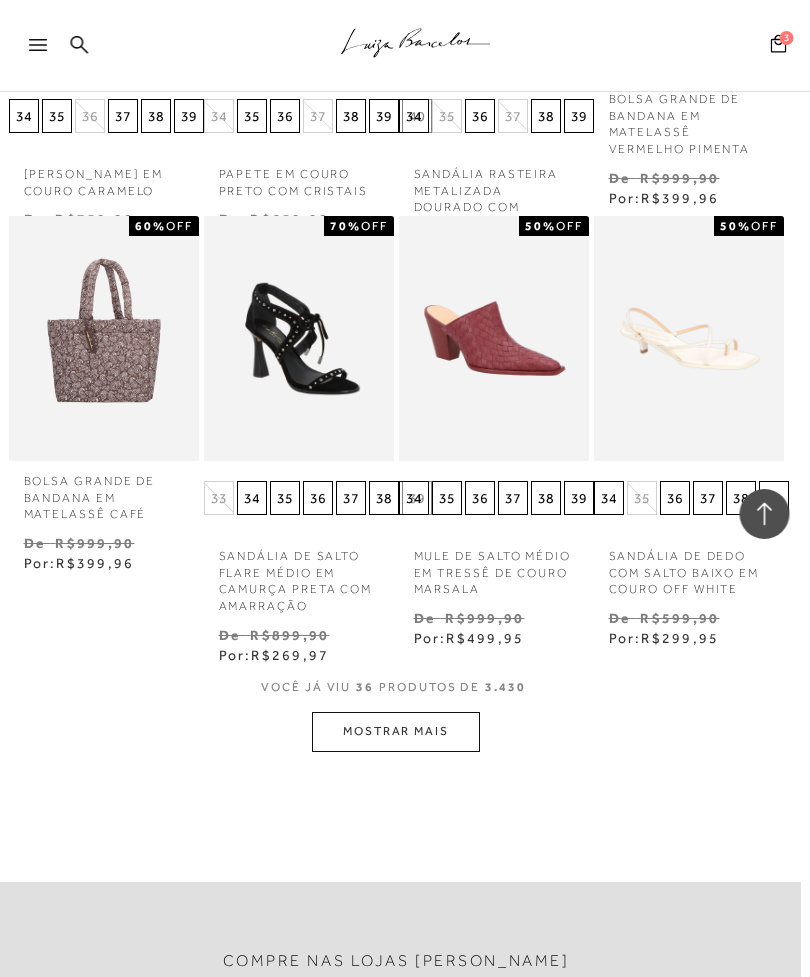 scroll, scrollTop: 3181, scrollLeft: 9, axis: both 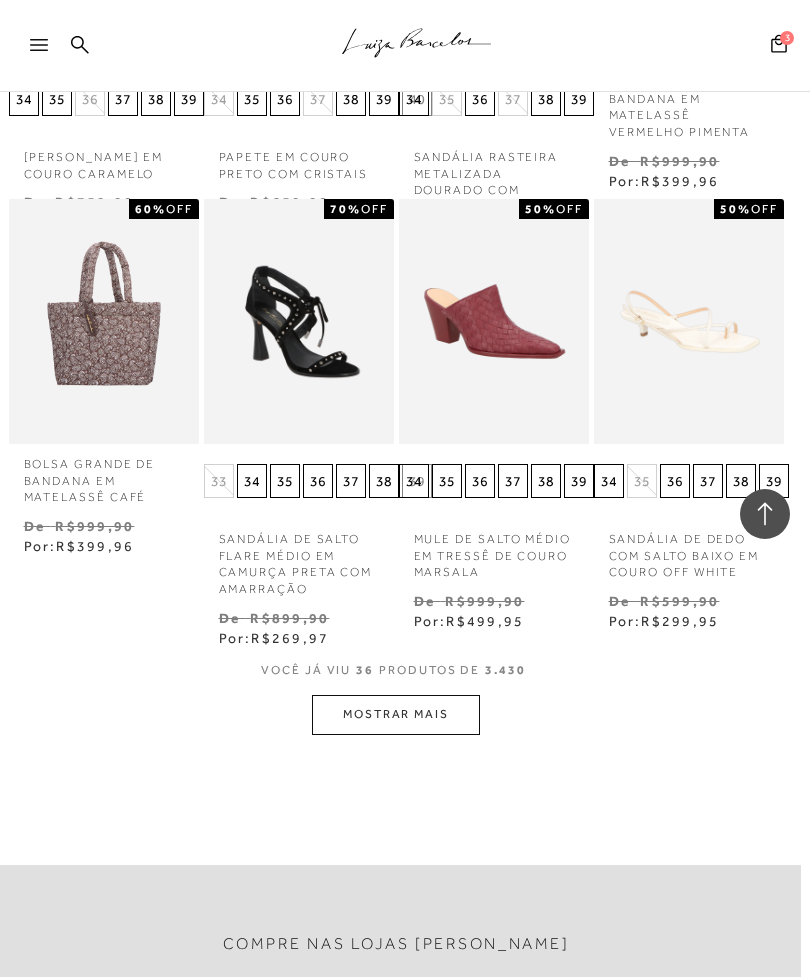 click on "MOSTRAR MAIS" at bounding box center [396, 714] 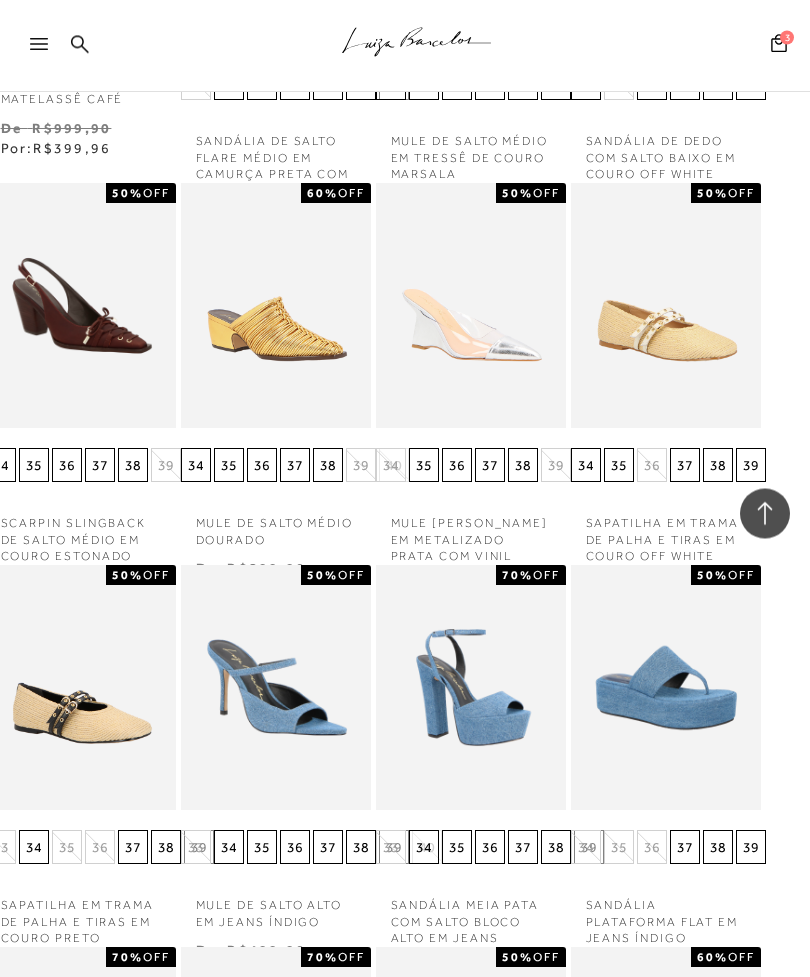 scroll, scrollTop: 3578, scrollLeft: 31, axis: both 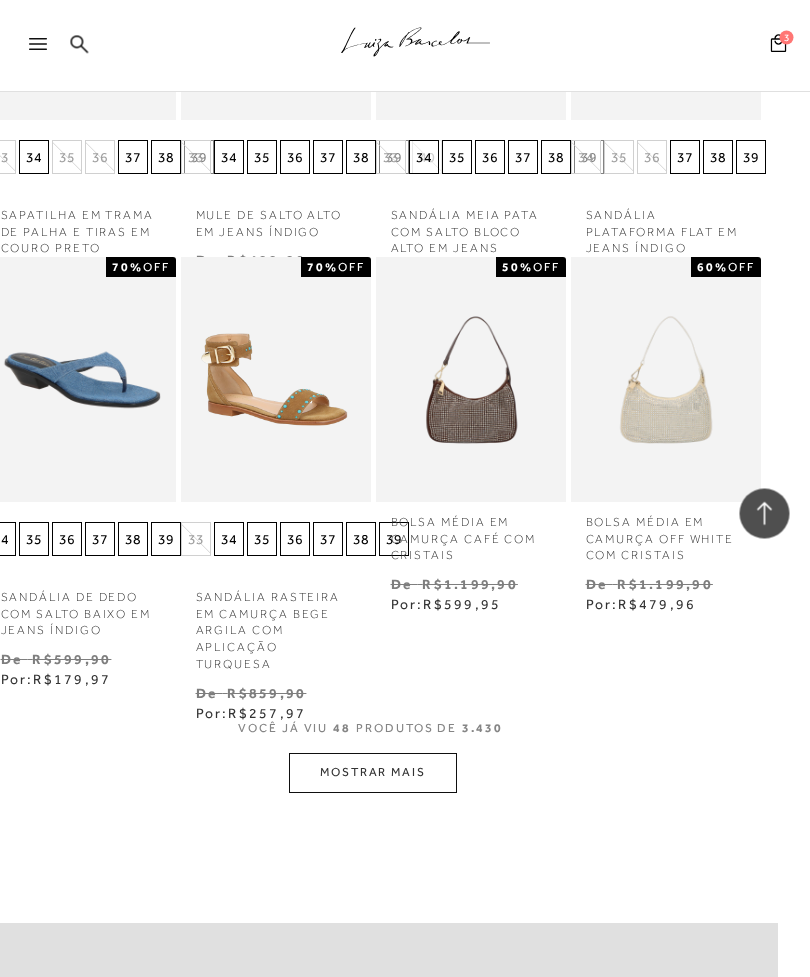 click on "MOSTRAR MAIS" at bounding box center (374, 773) 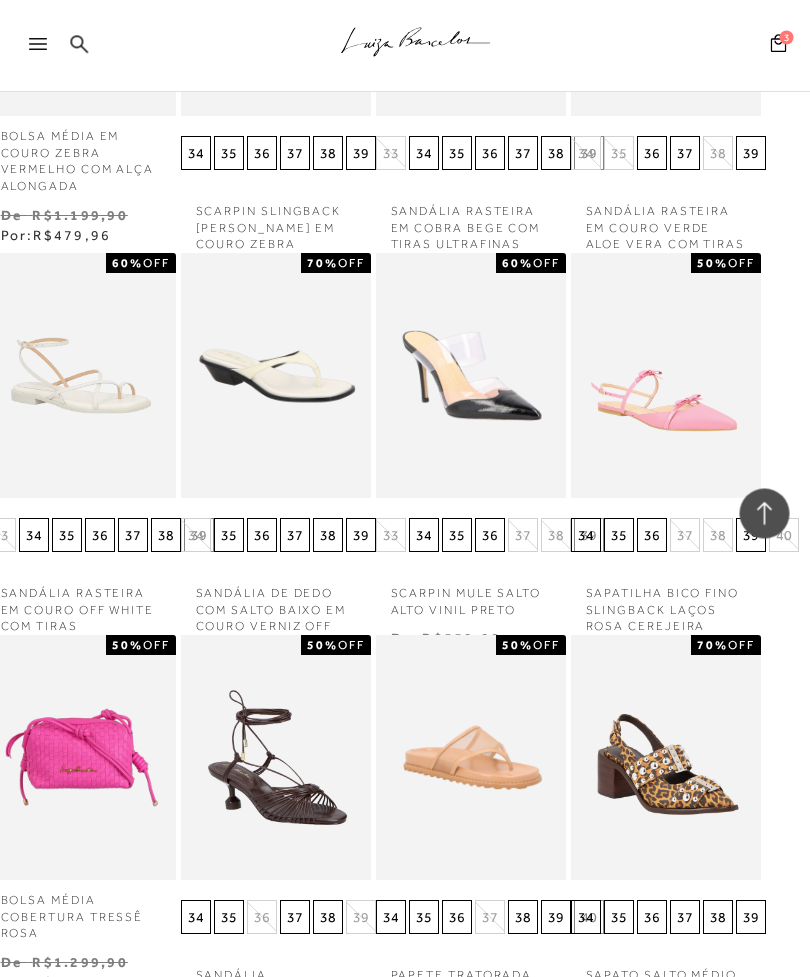scroll, scrollTop: 5037, scrollLeft: 32, axis: both 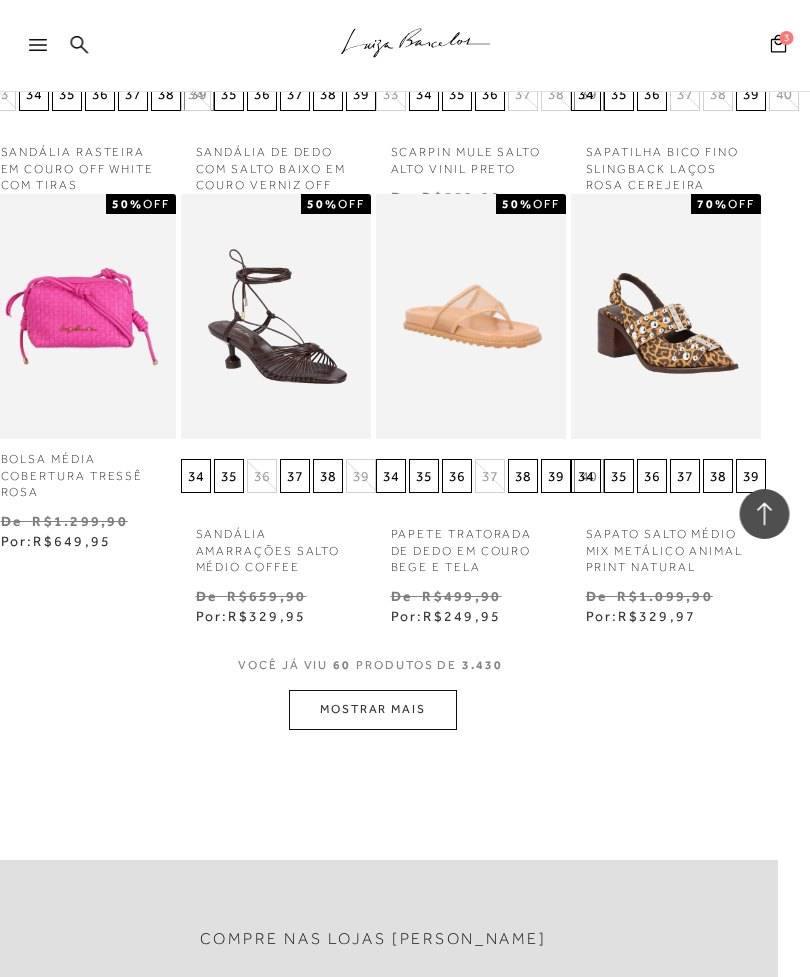 click on "MOSTRAR MAIS" at bounding box center (374, 709) 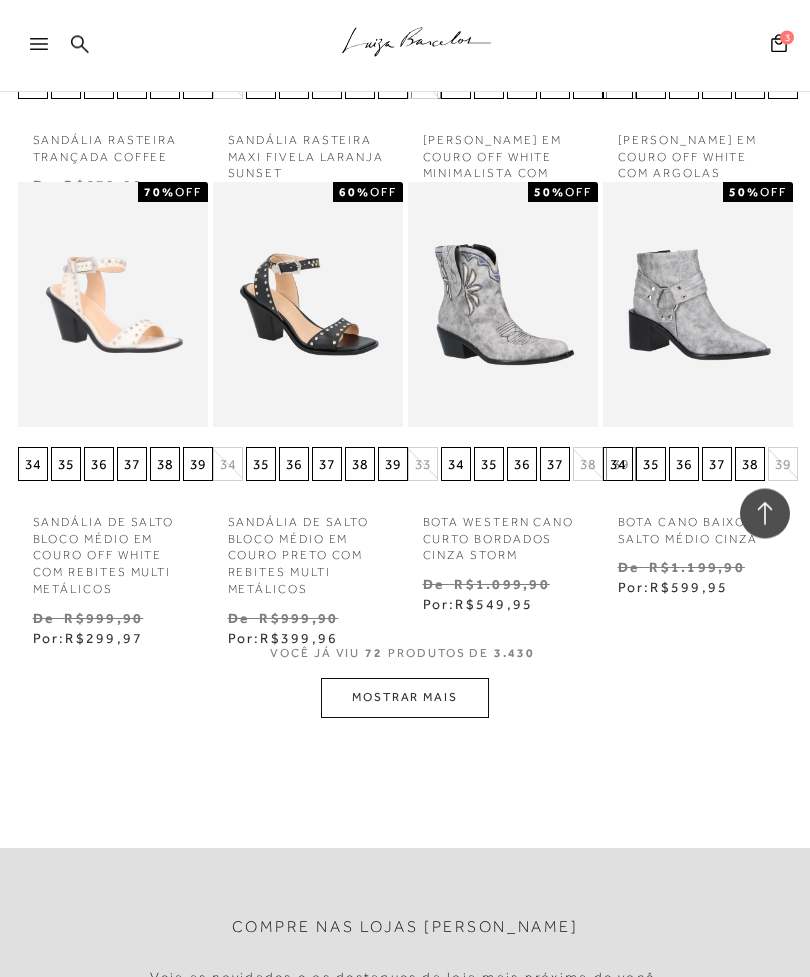 scroll, scrollTop: 6636, scrollLeft: 0, axis: vertical 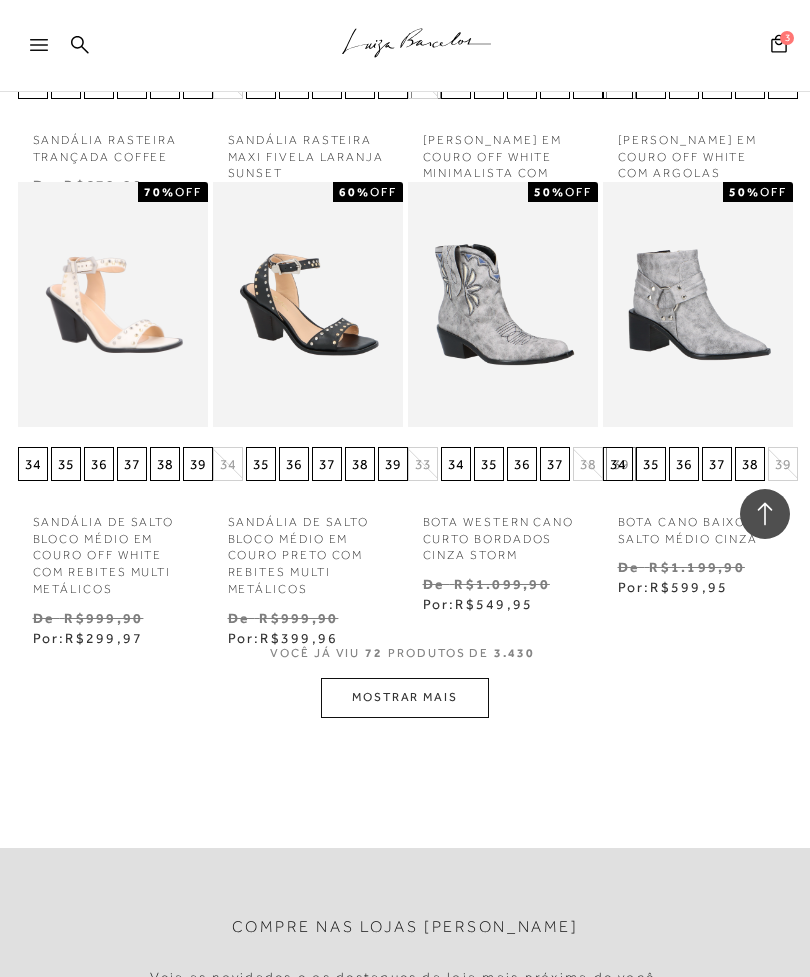 click on "MOSTRAR MAIS" at bounding box center [405, 697] 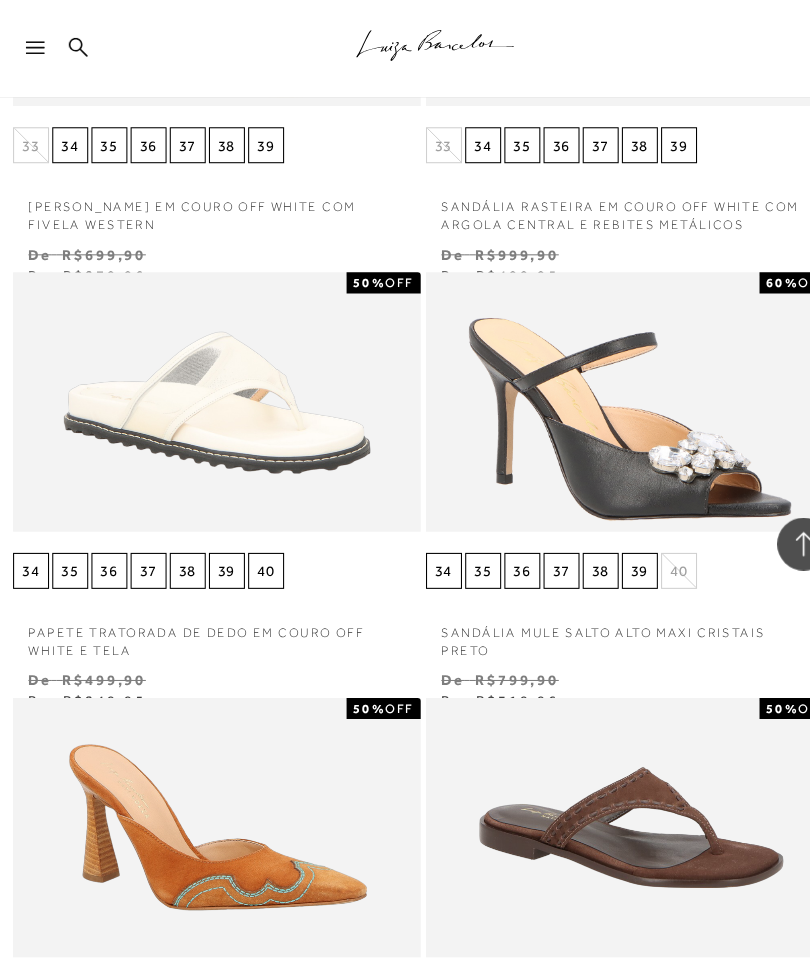 scroll, scrollTop: 15693, scrollLeft: 0, axis: vertical 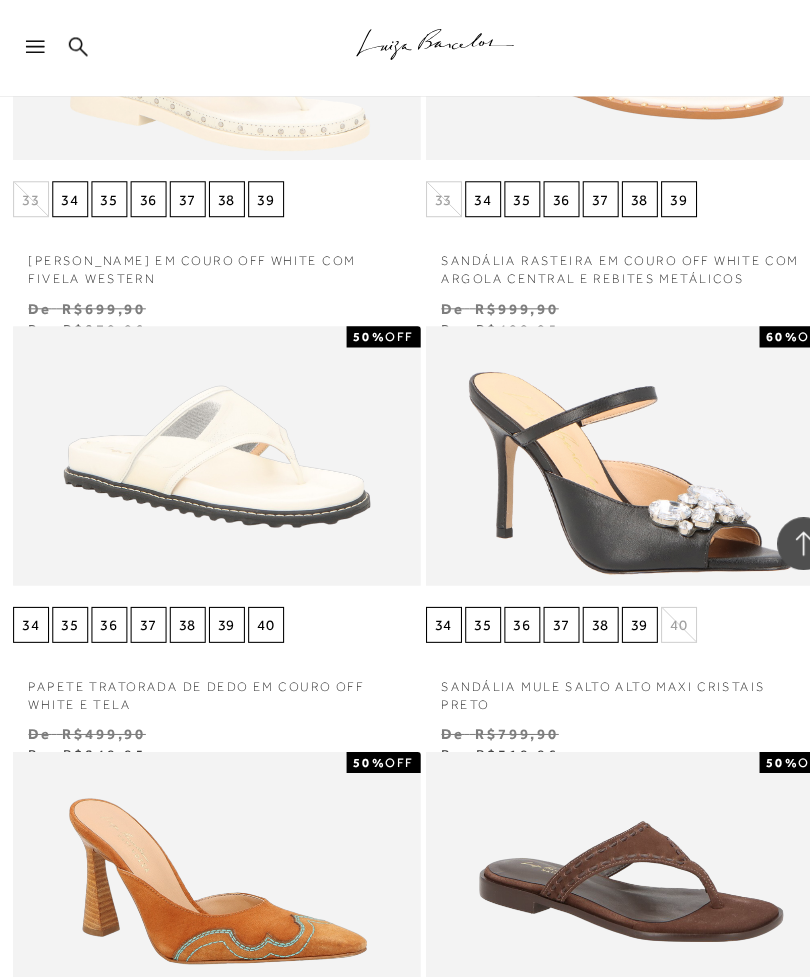 click at bounding box center (600, 834) 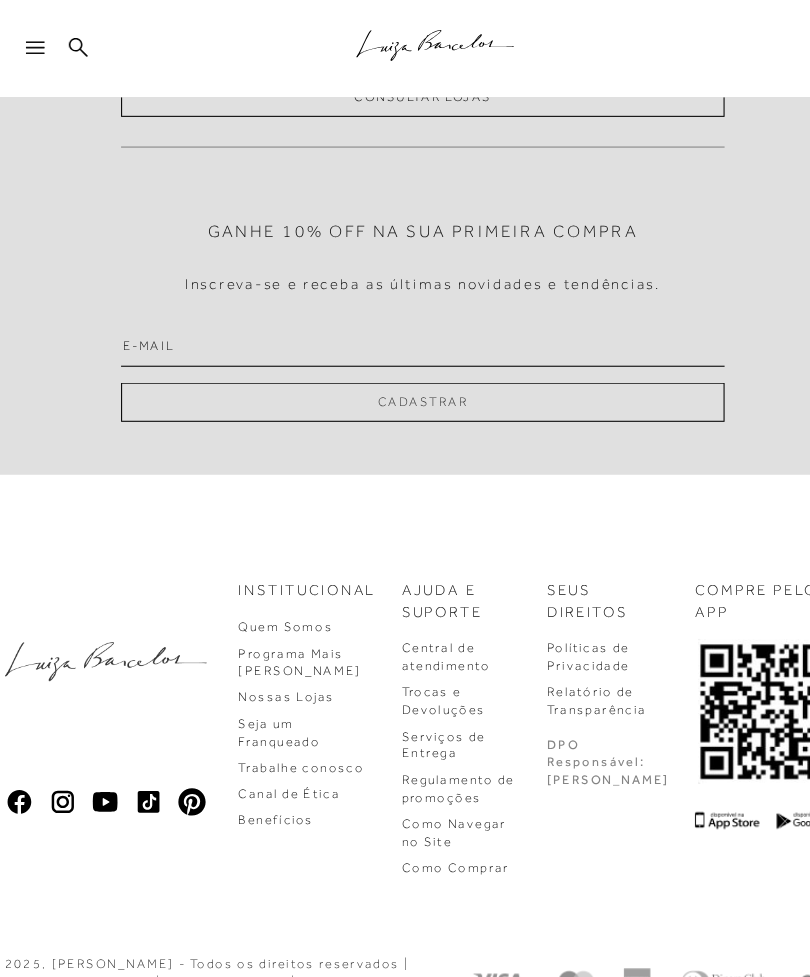 scroll, scrollTop: 0, scrollLeft: 0, axis: both 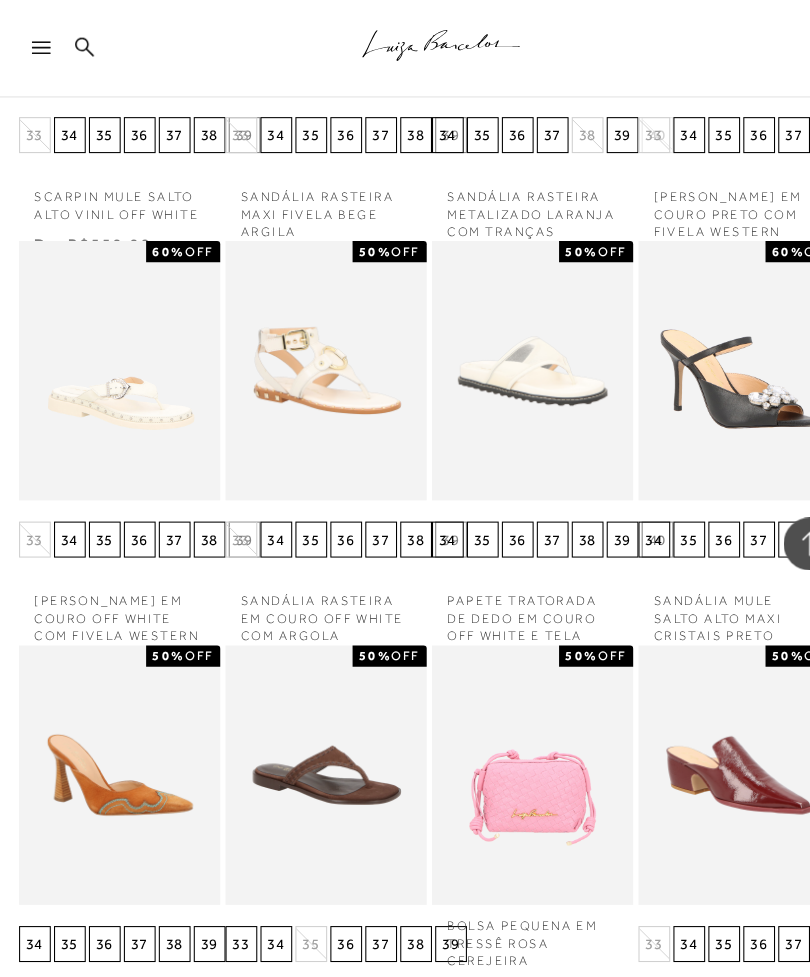 click on "37" at bounding box center (717, 510) 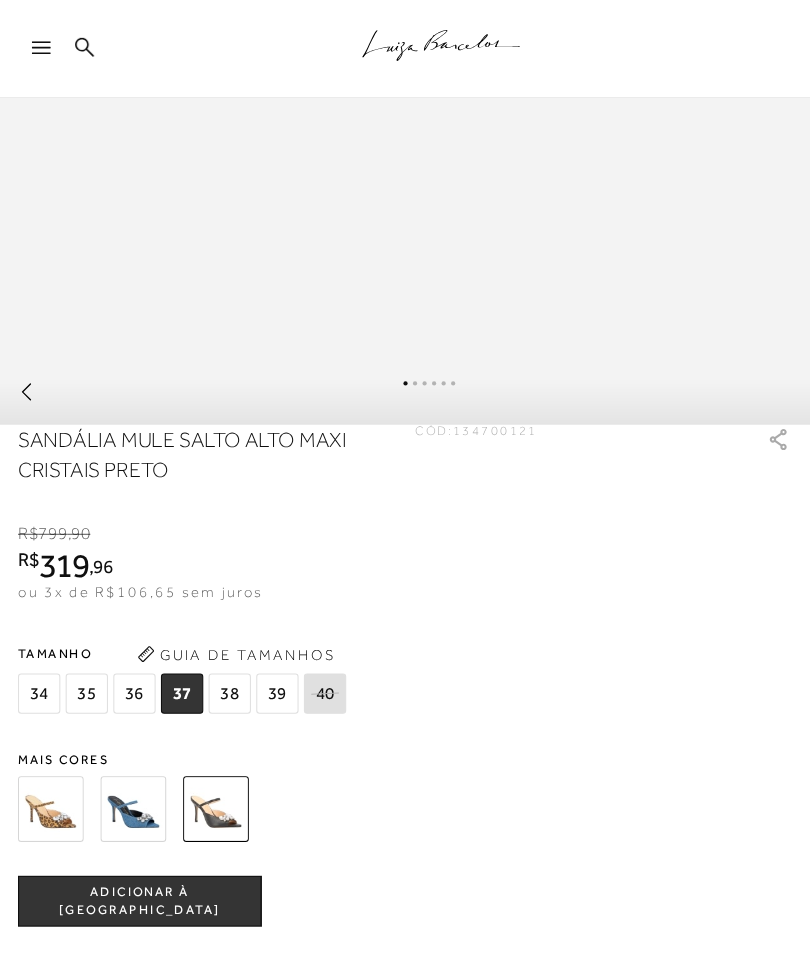 scroll, scrollTop: 1023, scrollLeft: 0, axis: vertical 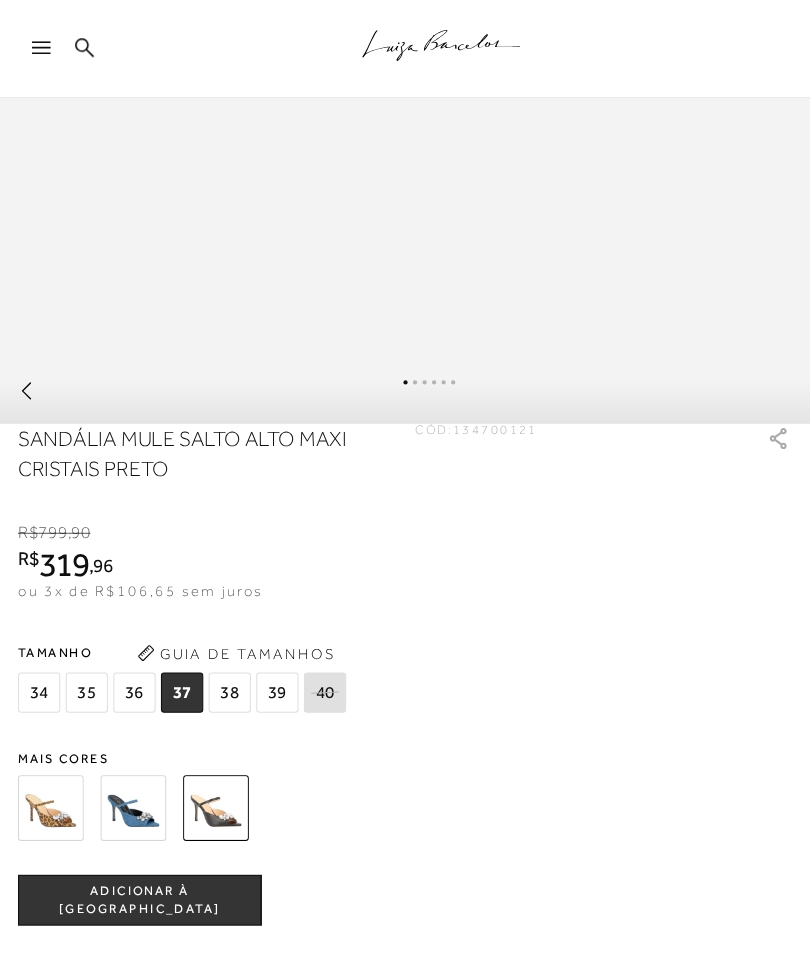 click on "ADICIONAR À [GEOGRAPHIC_DATA]" at bounding box center [132, 850] 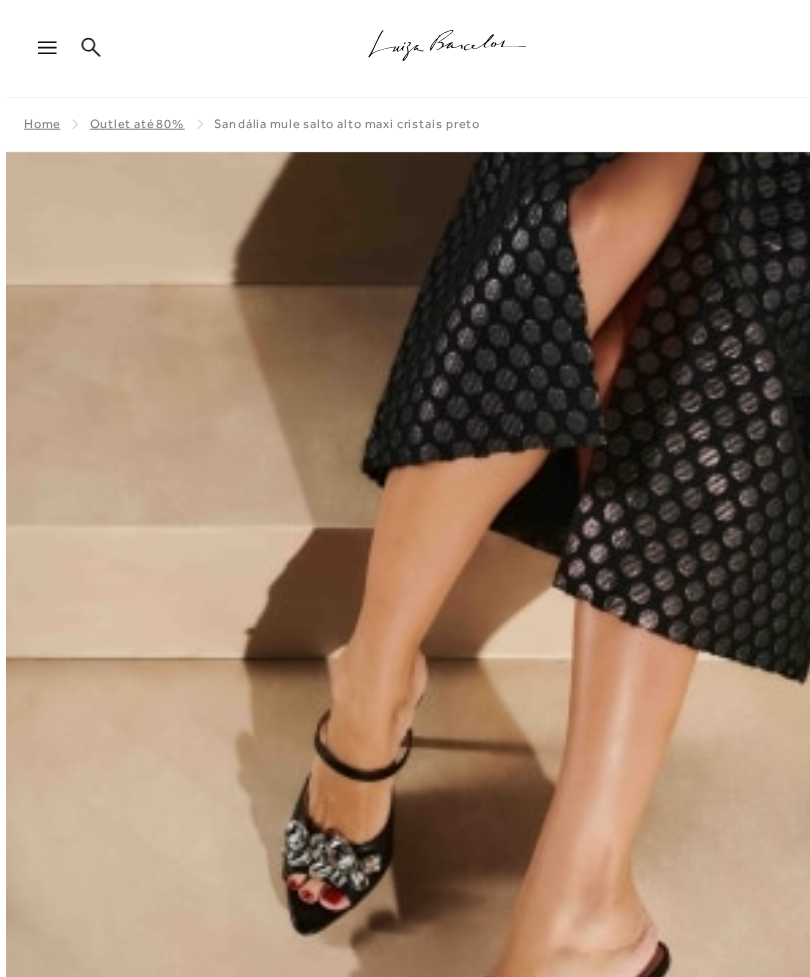 scroll, scrollTop: 0, scrollLeft: 0, axis: both 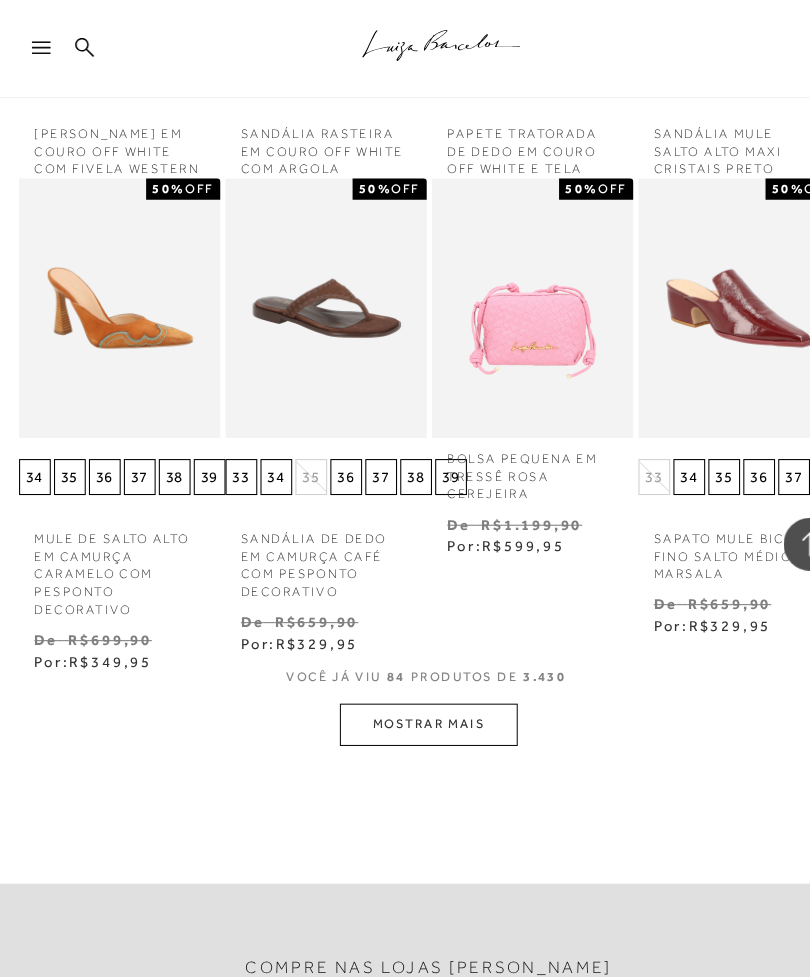 click on "MOSTRAR MAIS" at bounding box center [405, 684] 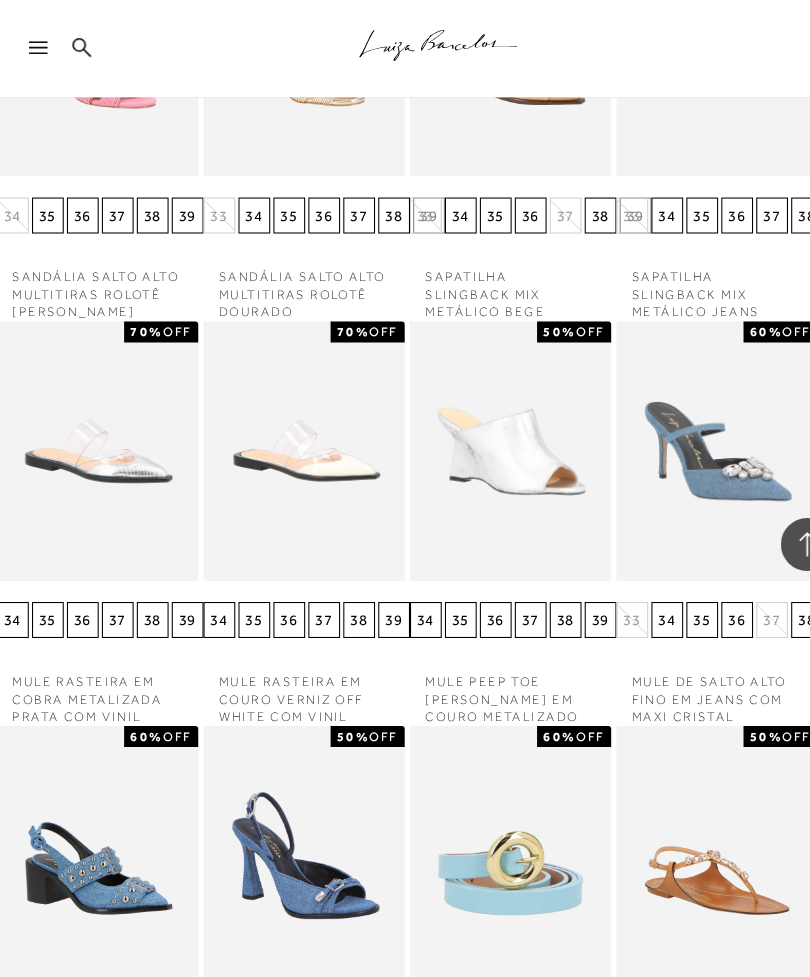 scroll, scrollTop: 8496, scrollLeft: 18, axis: both 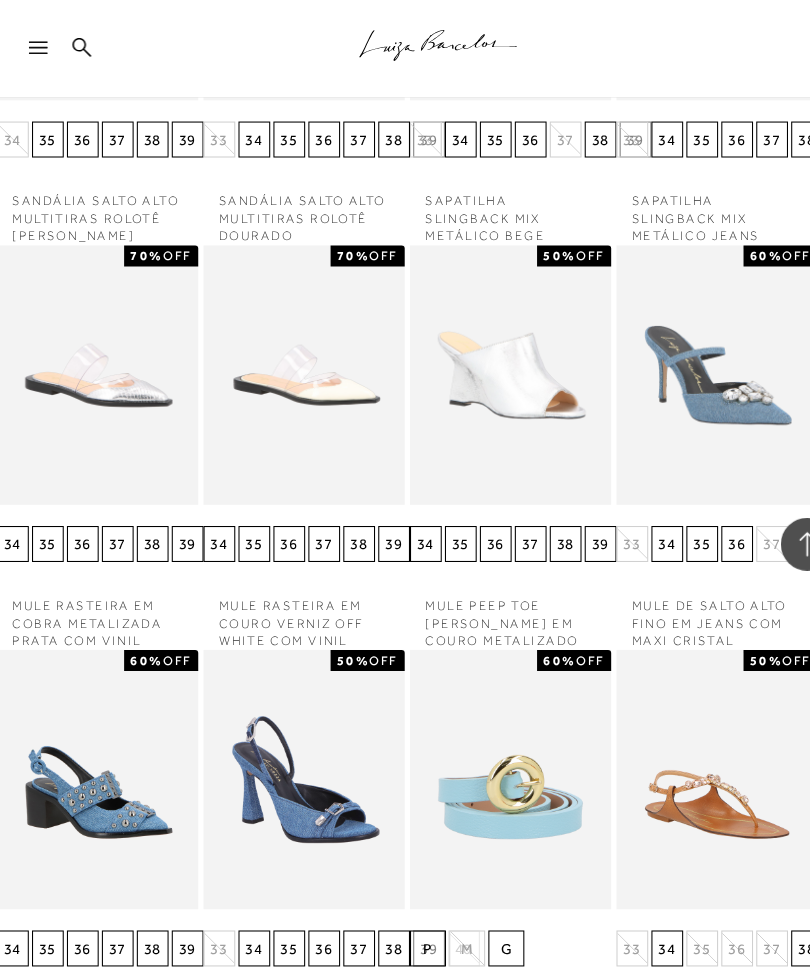 click on "37" at bounding box center (504, 514) 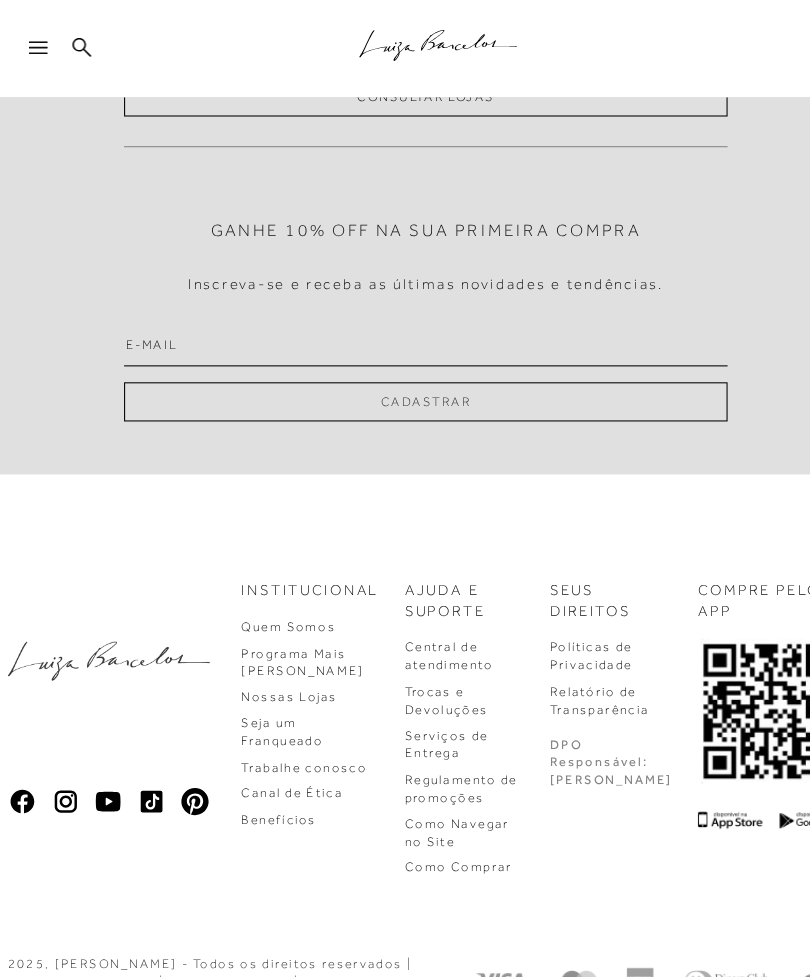 scroll, scrollTop: 0, scrollLeft: 0, axis: both 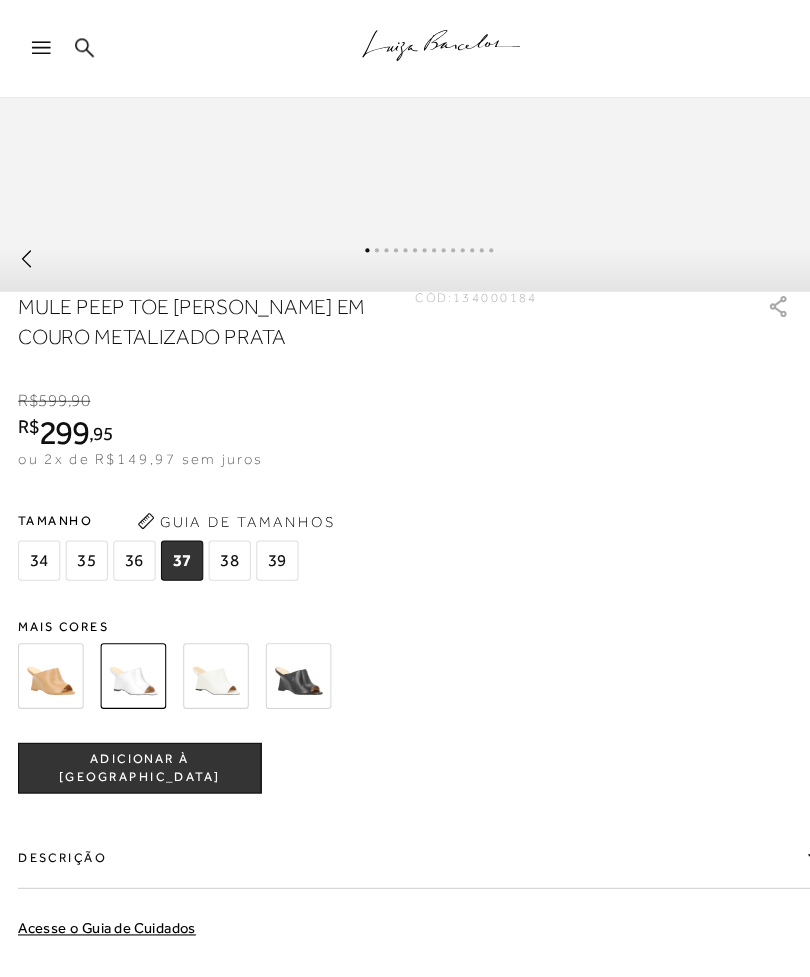 click on "ADICIONAR À [GEOGRAPHIC_DATA]" at bounding box center [132, 725] 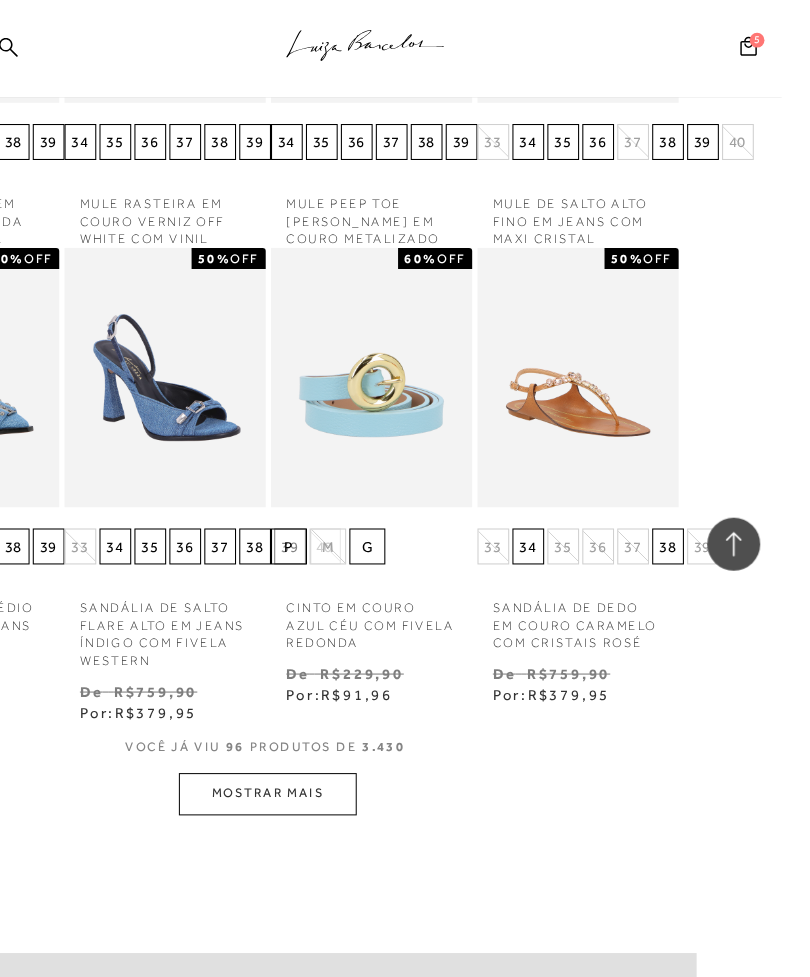 scroll, scrollTop: 8876, scrollLeft: 0, axis: vertical 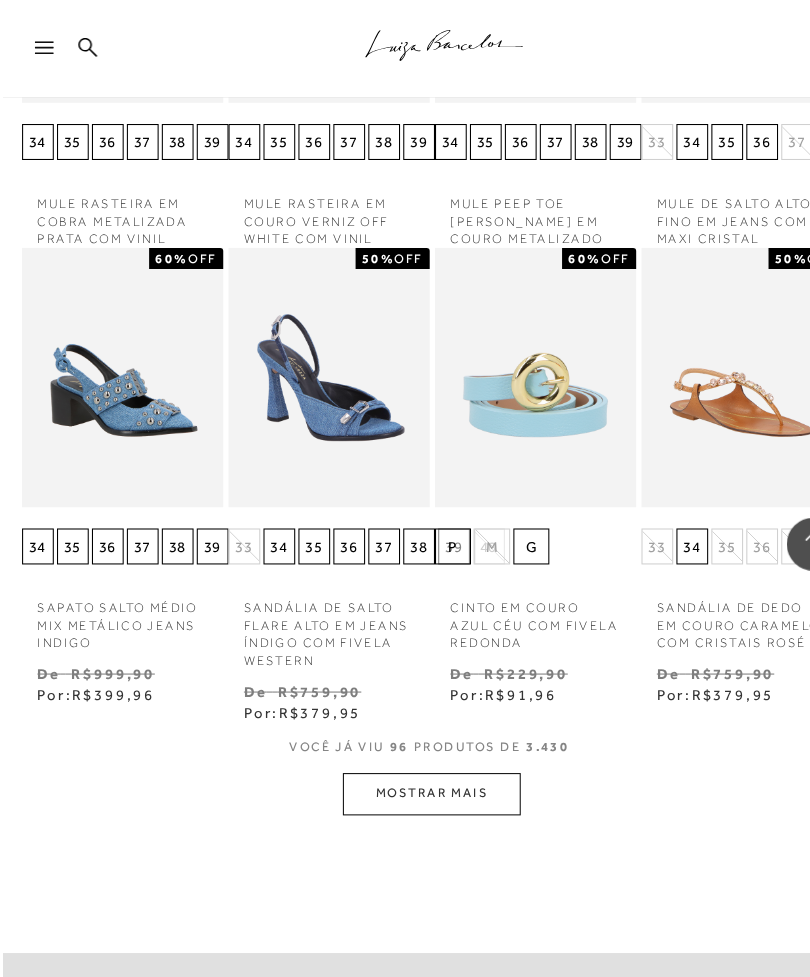 click on "MOSTRAR MAIS" at bounding box center [405, 749] 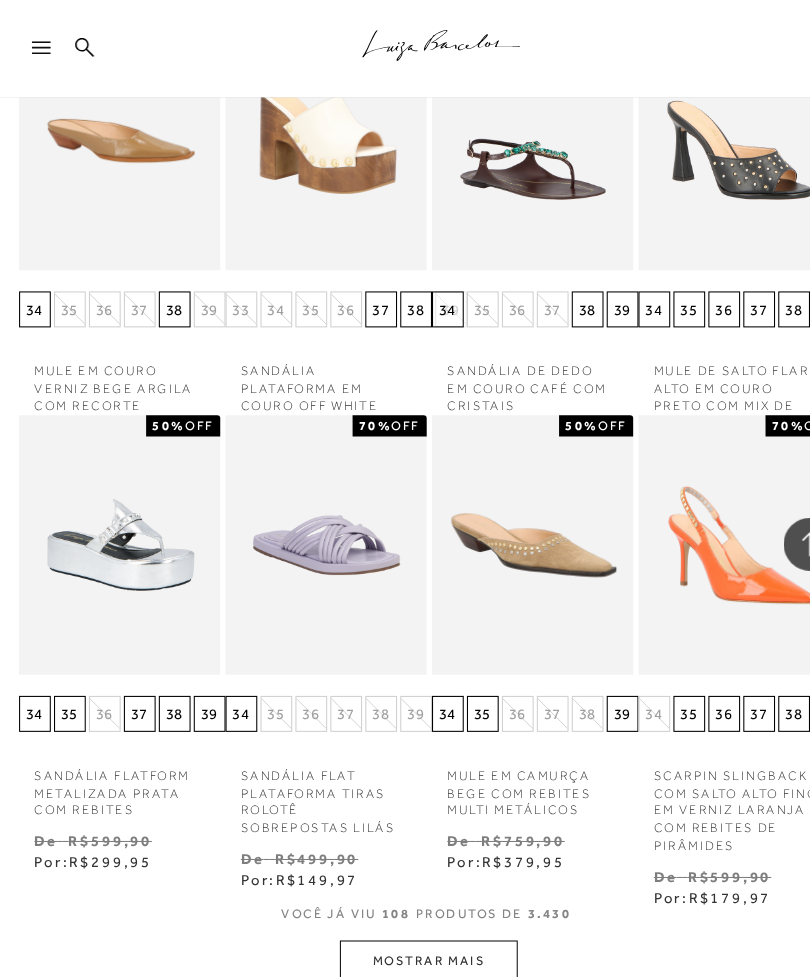 scroll, scrollTop: 10091, scrollLeft: 0, axis: vertical 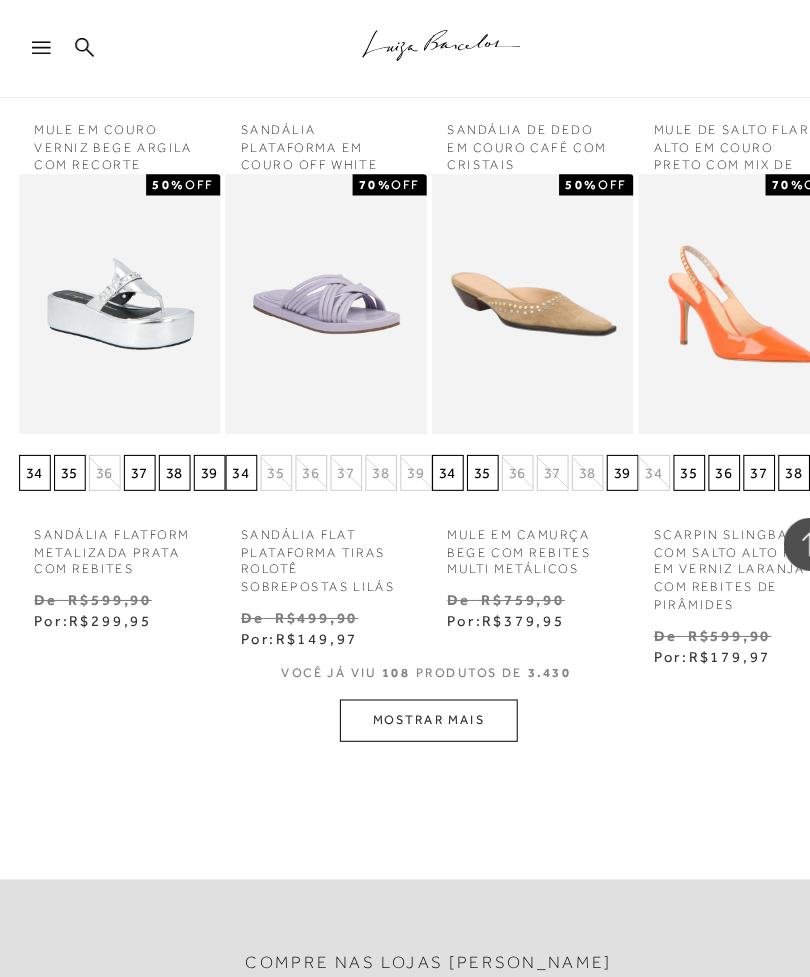 click on "MOSTRAR MAIS" at bounding box center [405, 680] 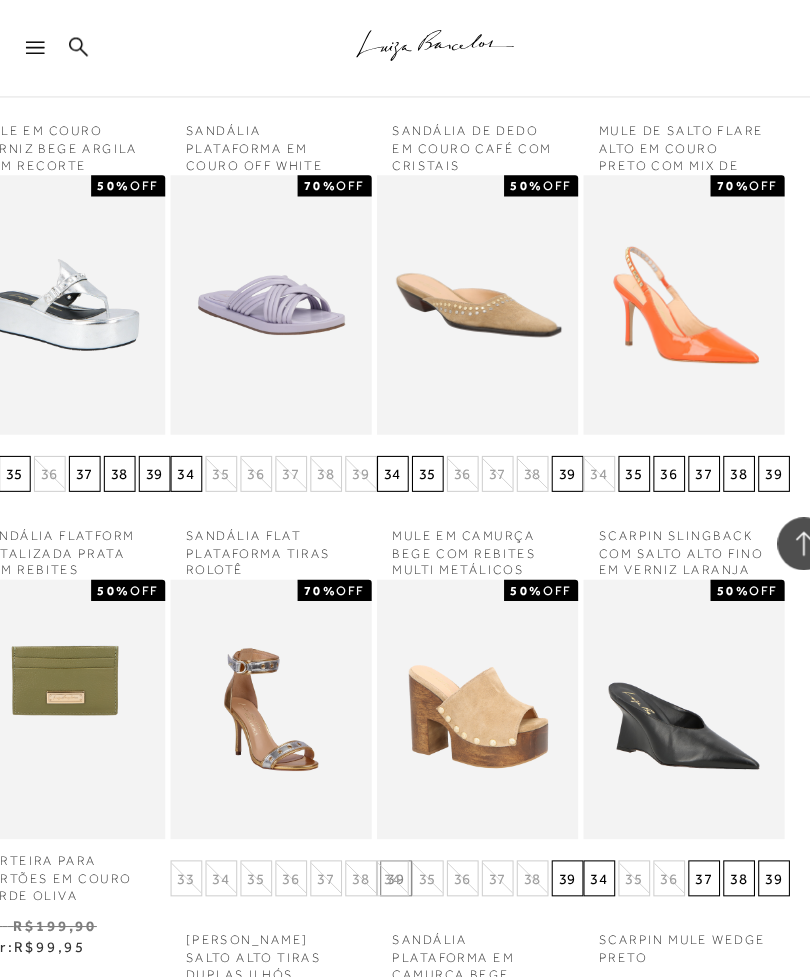 scroll, scrollTop: 10377, scrollLeft: 46, axis: both 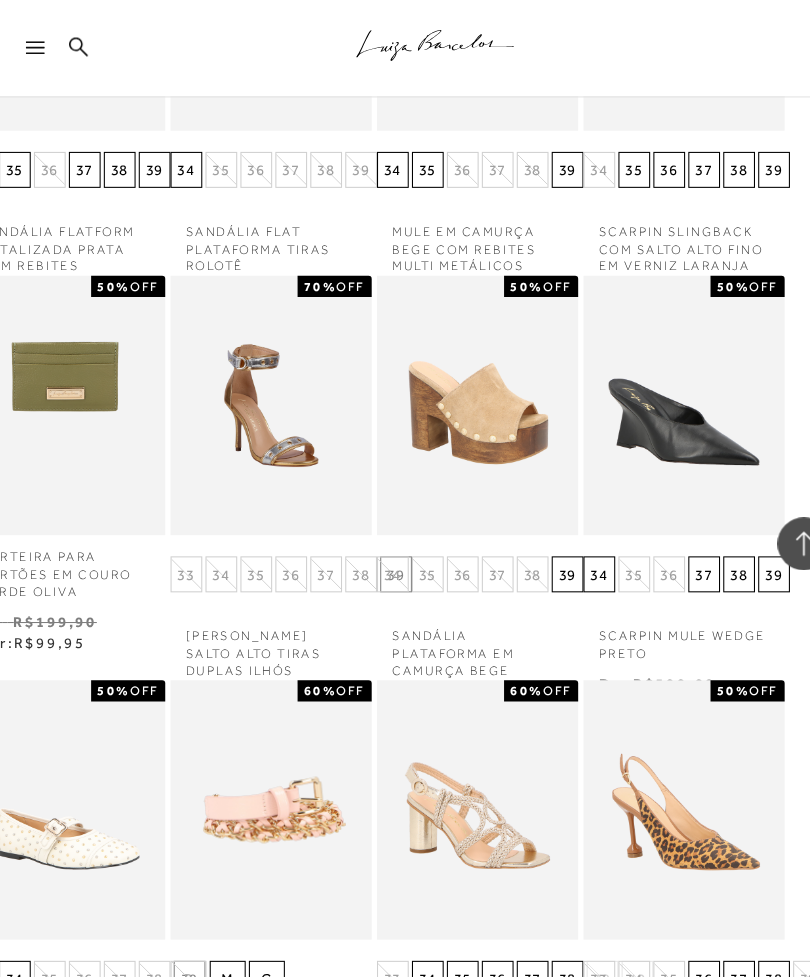 click on "37" at bounding box center [671, 543] 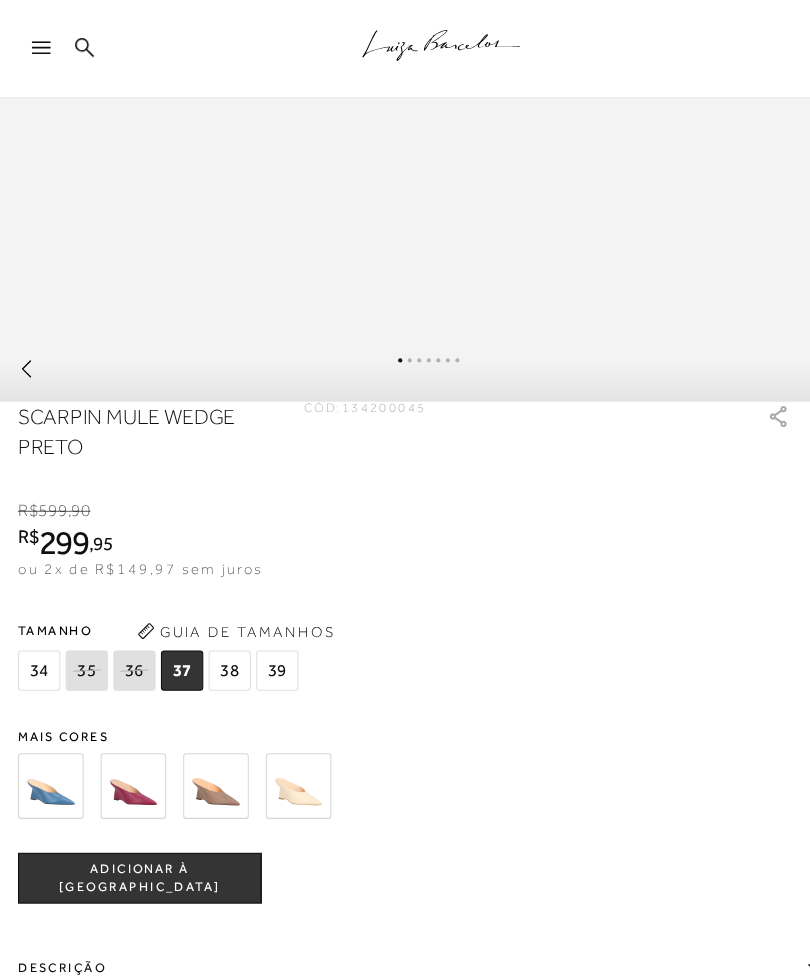 scroll, scrollTop: 1068, scrollLeft: 0, axis: vertical 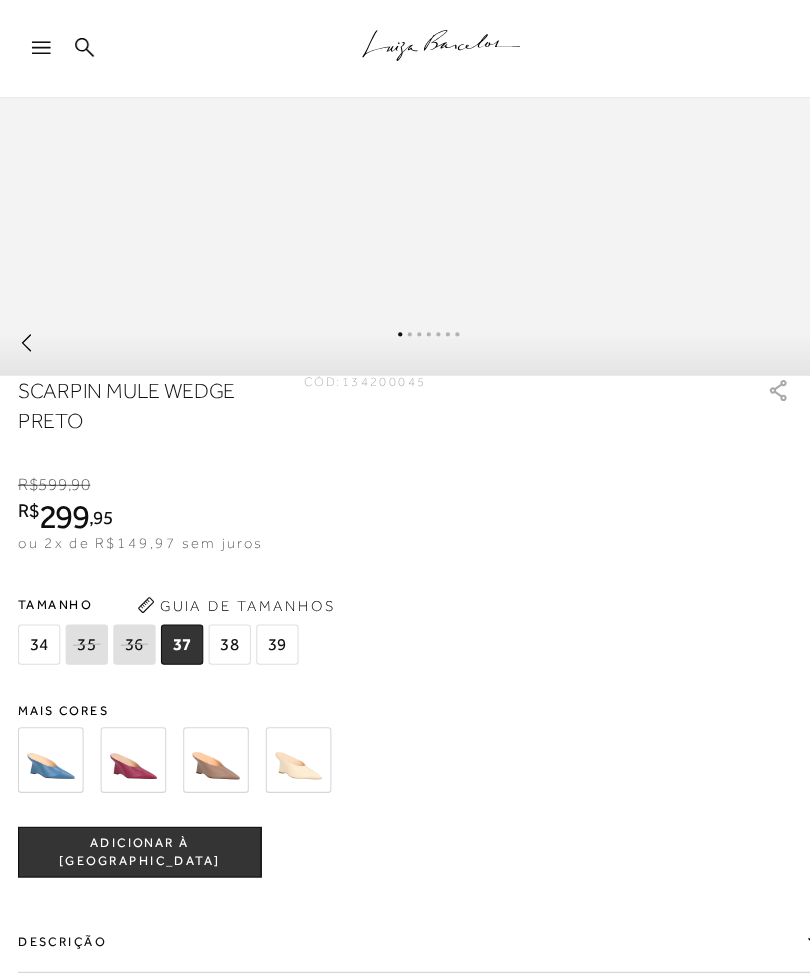 click on "ADICIONAR À [GEOGRAPHIC_DATA]" at bounding box center [132, 805] 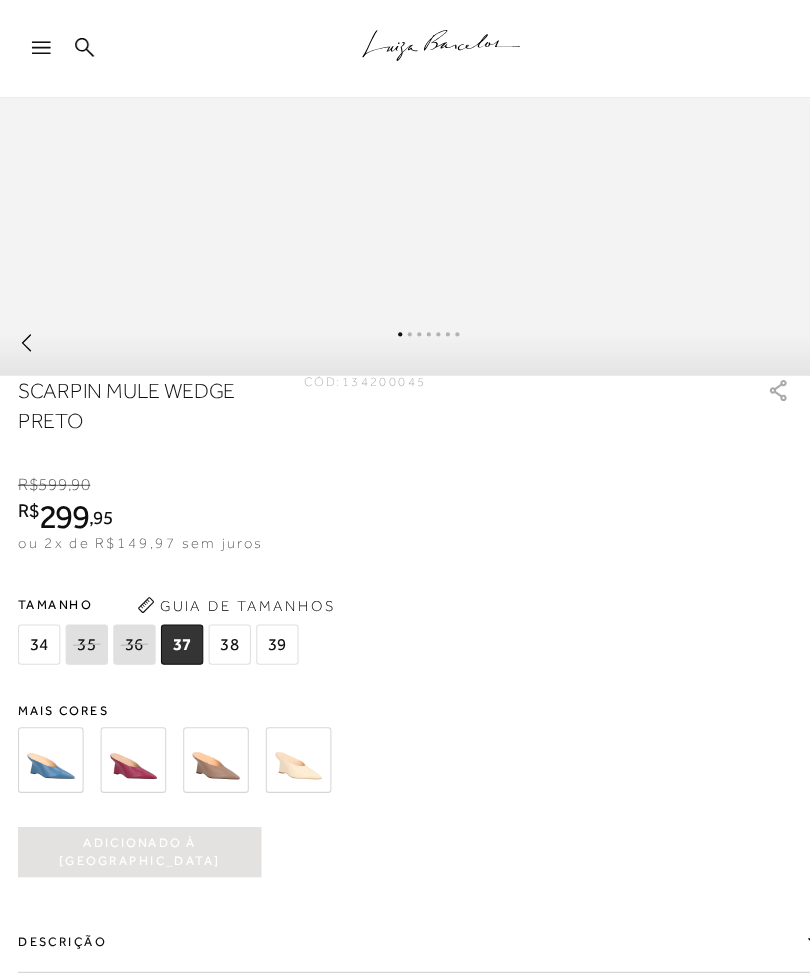 click at bounding box center [204, 718] 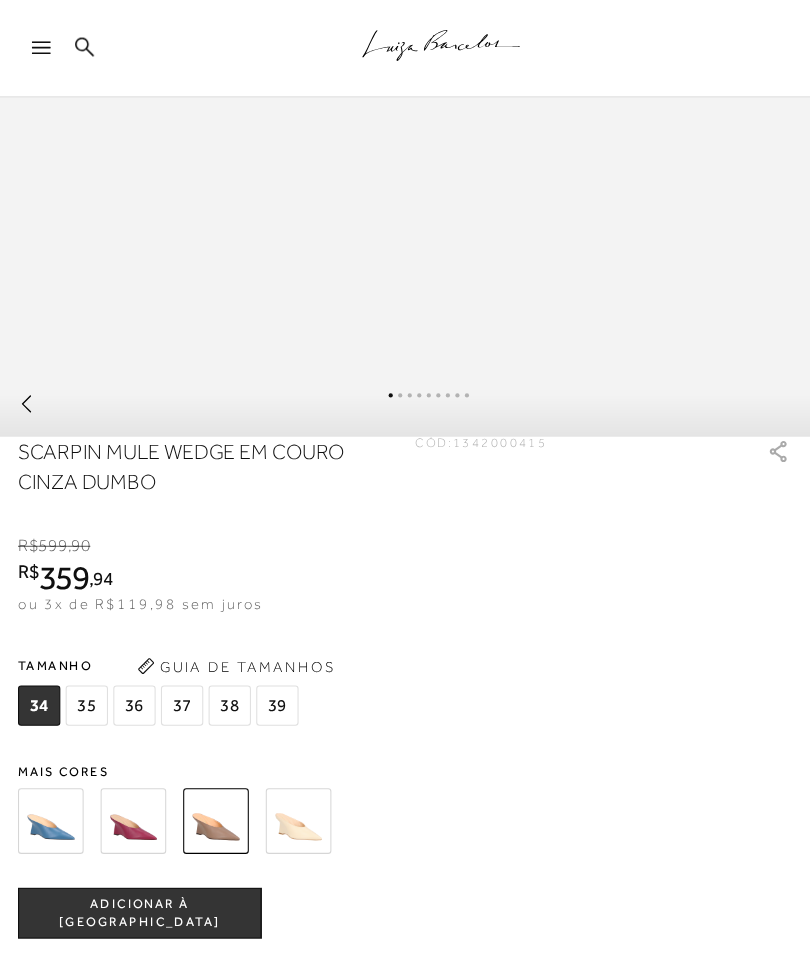 scroll, scrollTop: 1011, scrollLeft: 0, axis: vertical 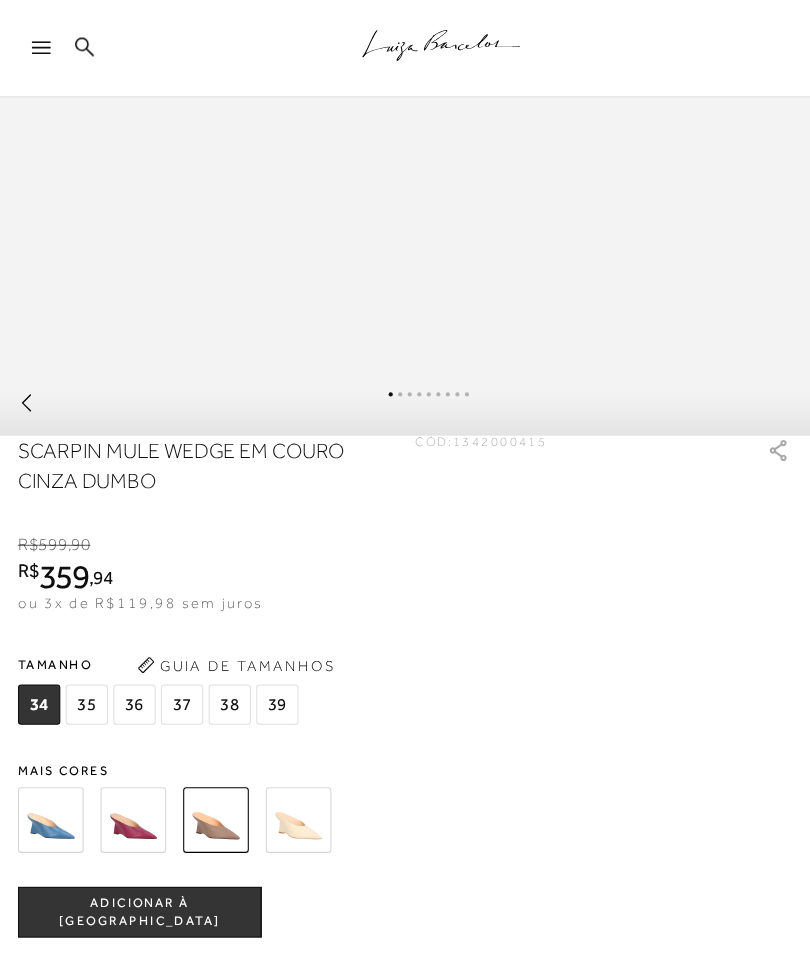 click on "37" at bounding box center [172, 666] 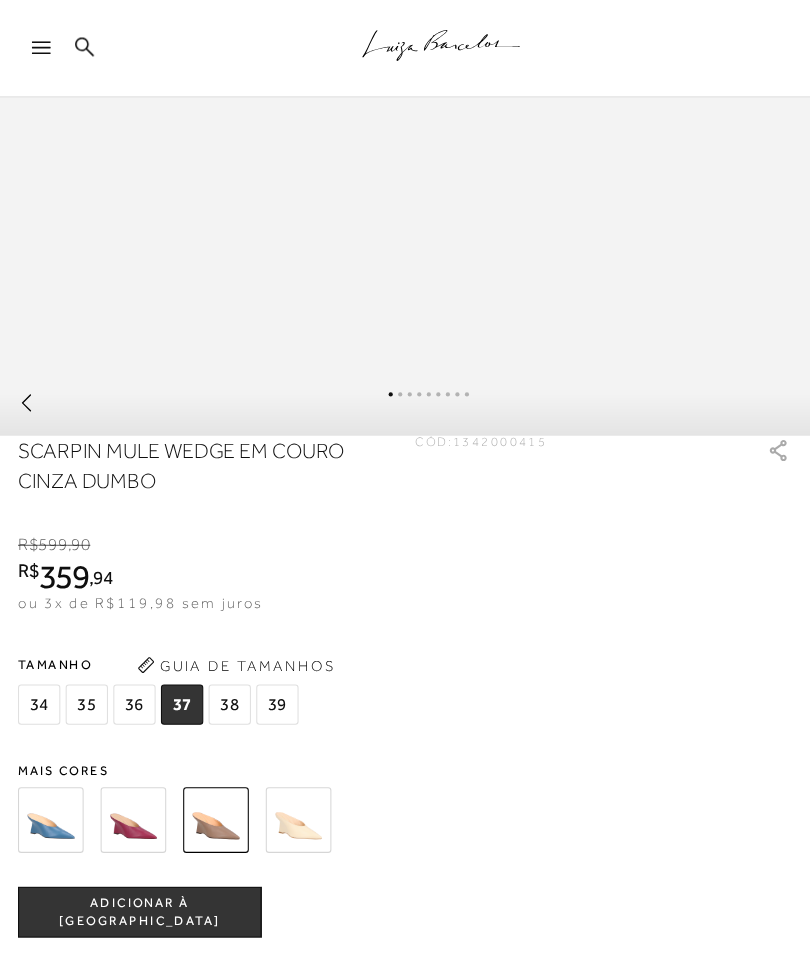 scroll, scrollTop: 1012, scrollLeft: 0, axis: vertical 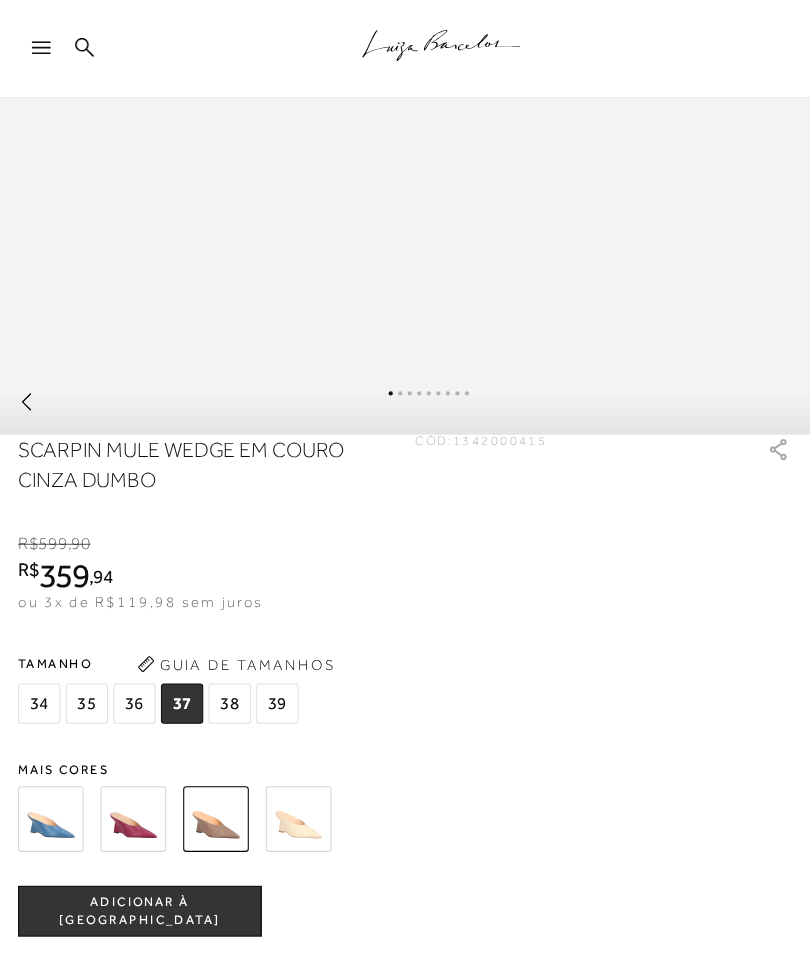 click on "ADICIONAR À [GEOGRAPHIC_DATA]" at bounding box center [132, 861] 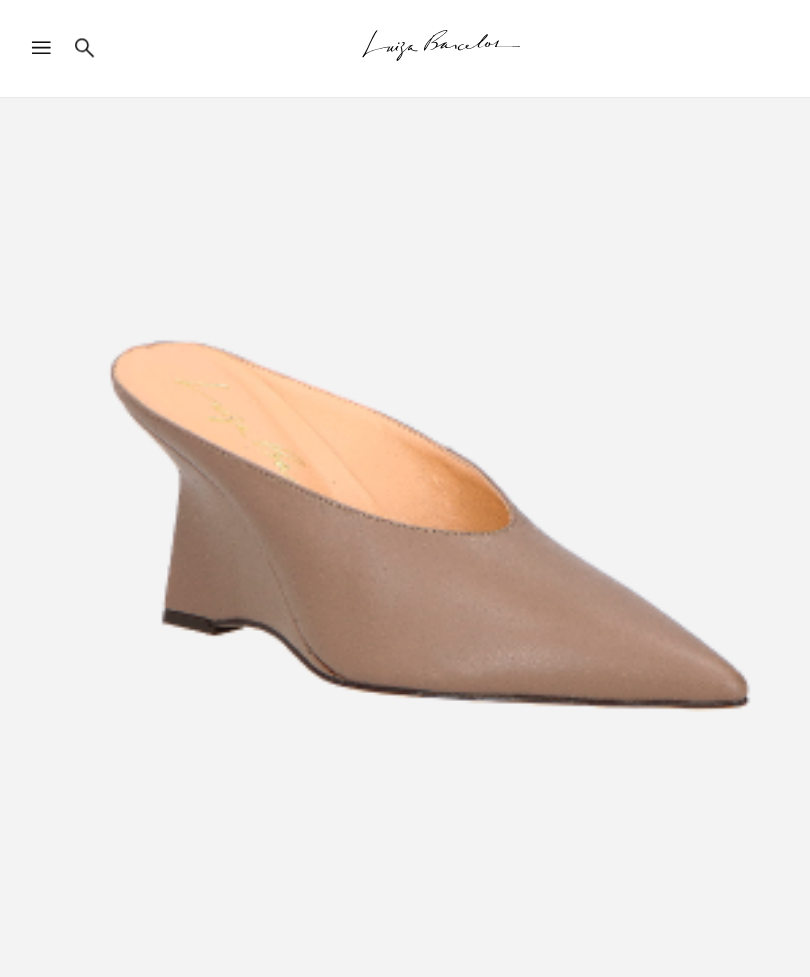 scroll, scrollTop: 289, scrollLeft: 0, axis: vertical 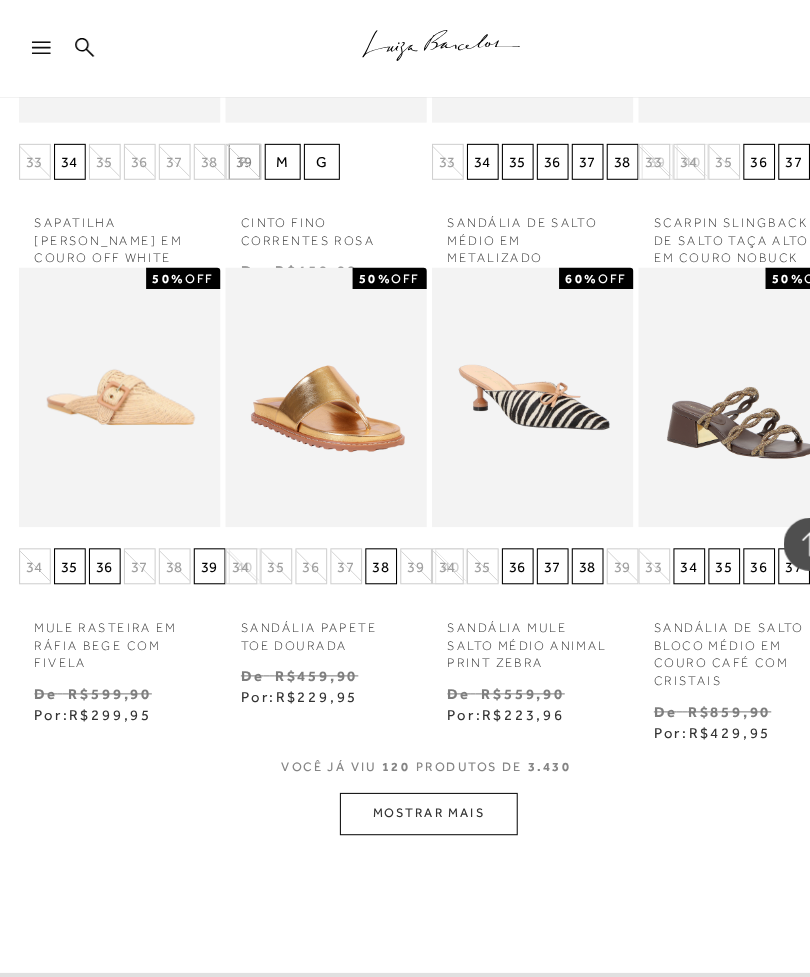 click on "MOSTRAR MAIS" at bounding box center [405, 768] 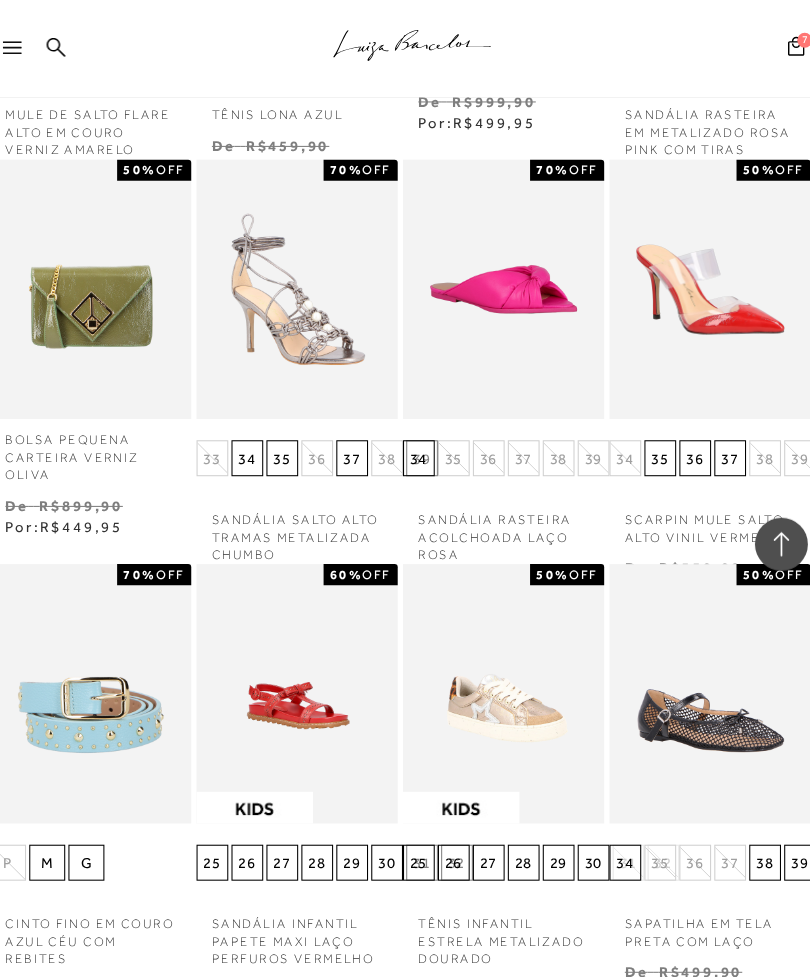 scroll, scrollTop: 12390, scrollLeft: 0, axis: vertical 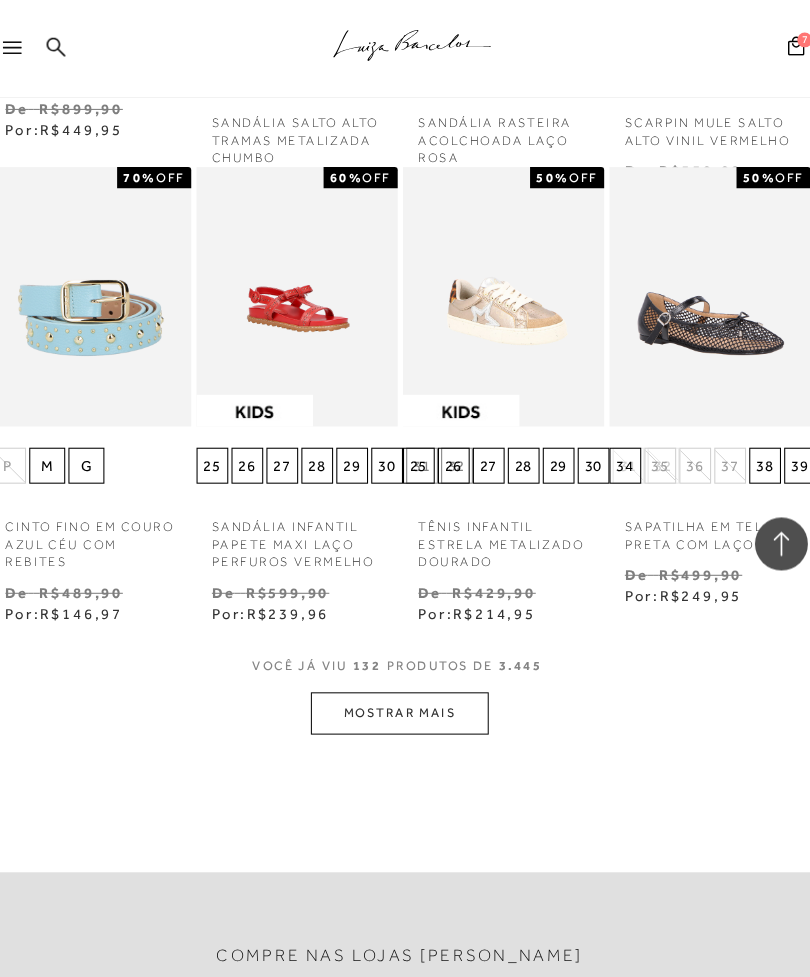 click on "MOSTRAR MAIS" at bounding box center [405, 673] 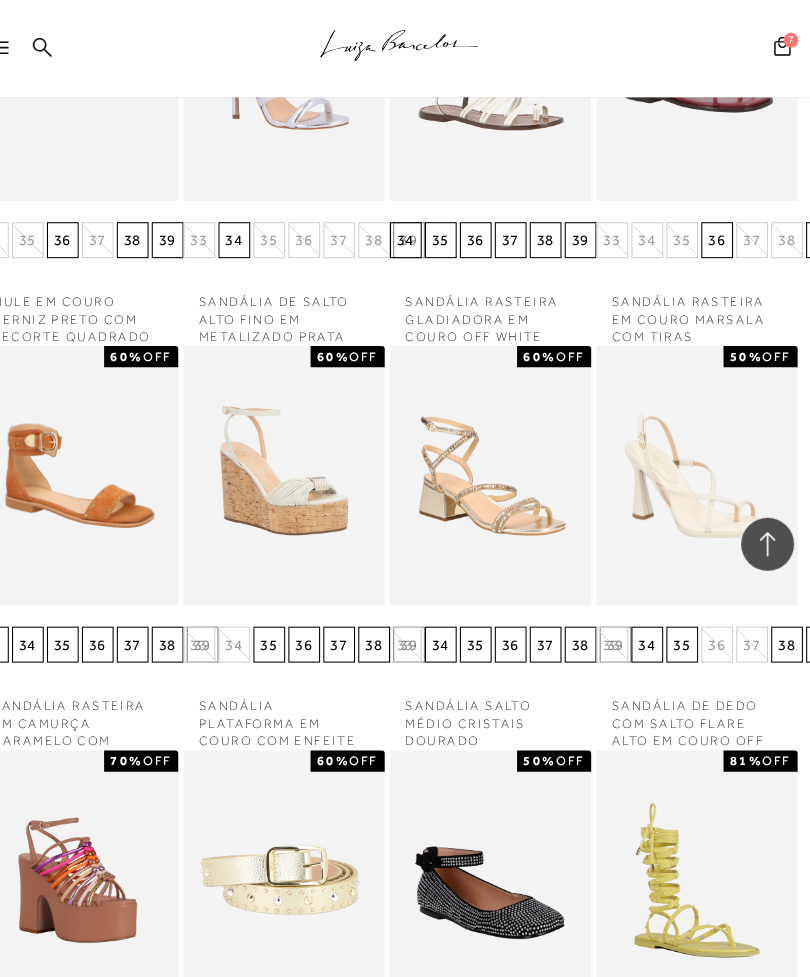 scroll, scrollTop: 13427, scrollLeft: 0, axis: vertical 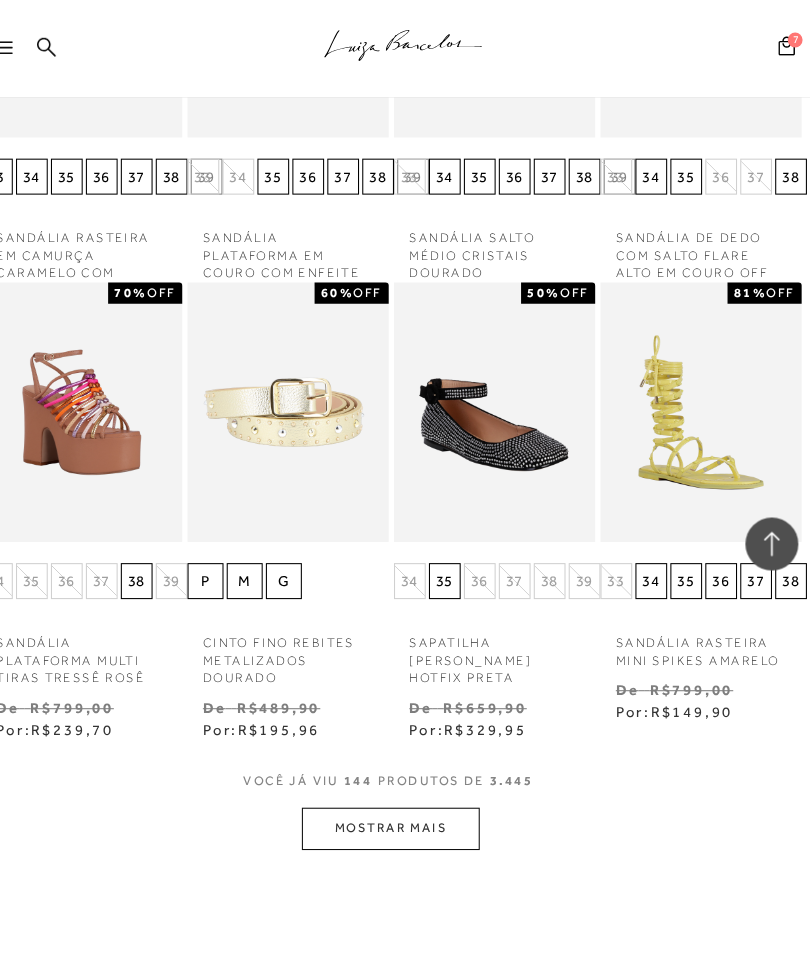 click on "MOSTRAR MAIS" at bounding box center (405, 782) 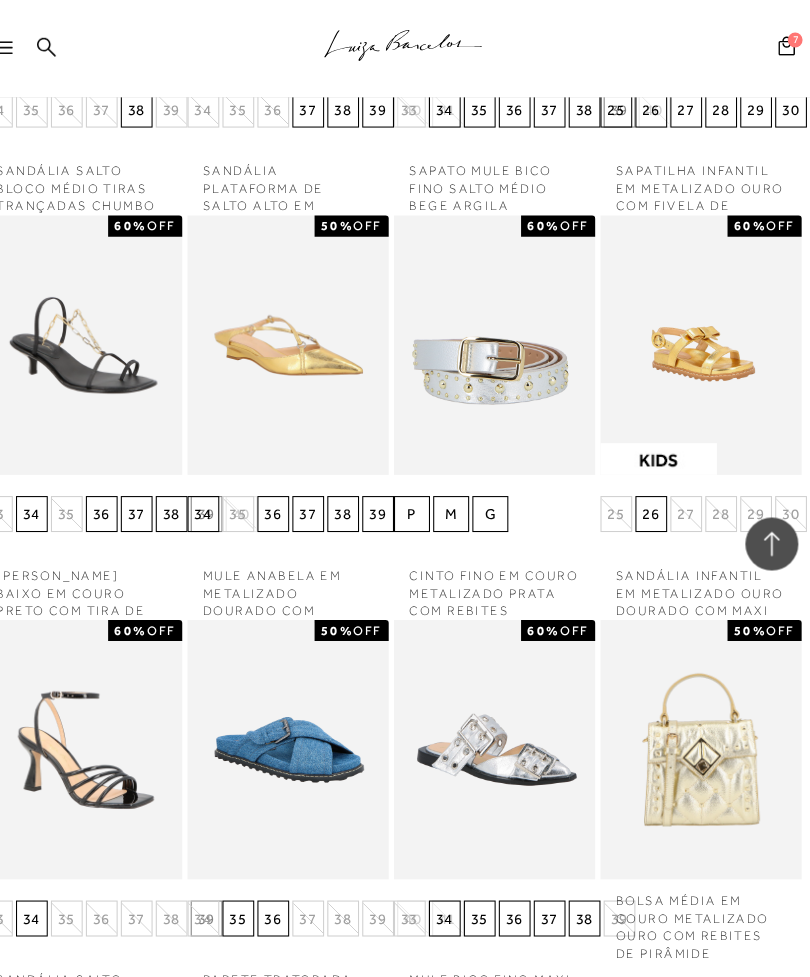 scroll, scrollTop: 14582, scrollLeft: 0, axis: vertical 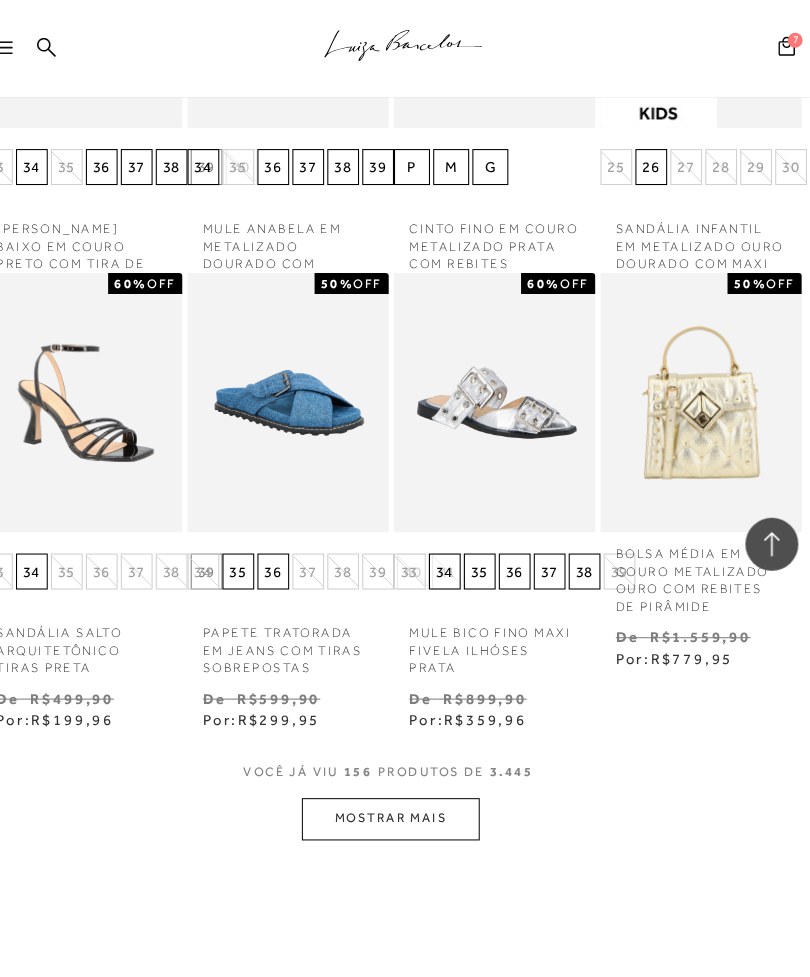 click on "MOSTRAR MAIS" at bounding box center (405, 773) 